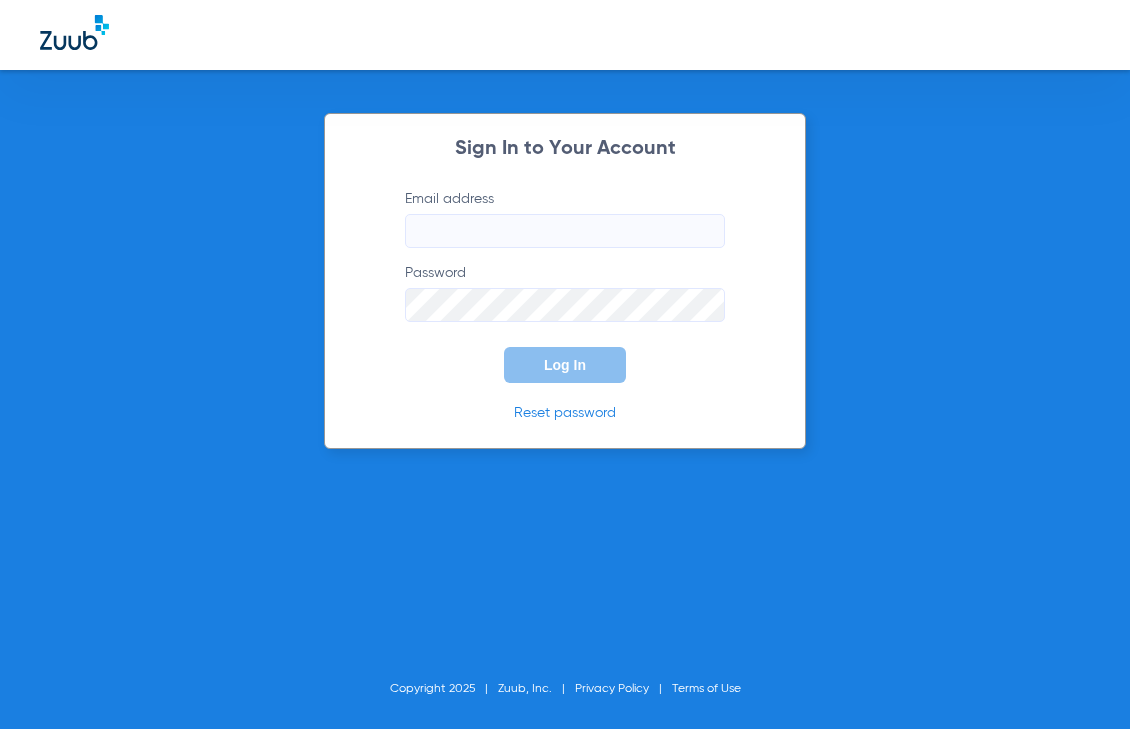 scroll, scrollTop: 0, scrollLeft: 0, axis: both 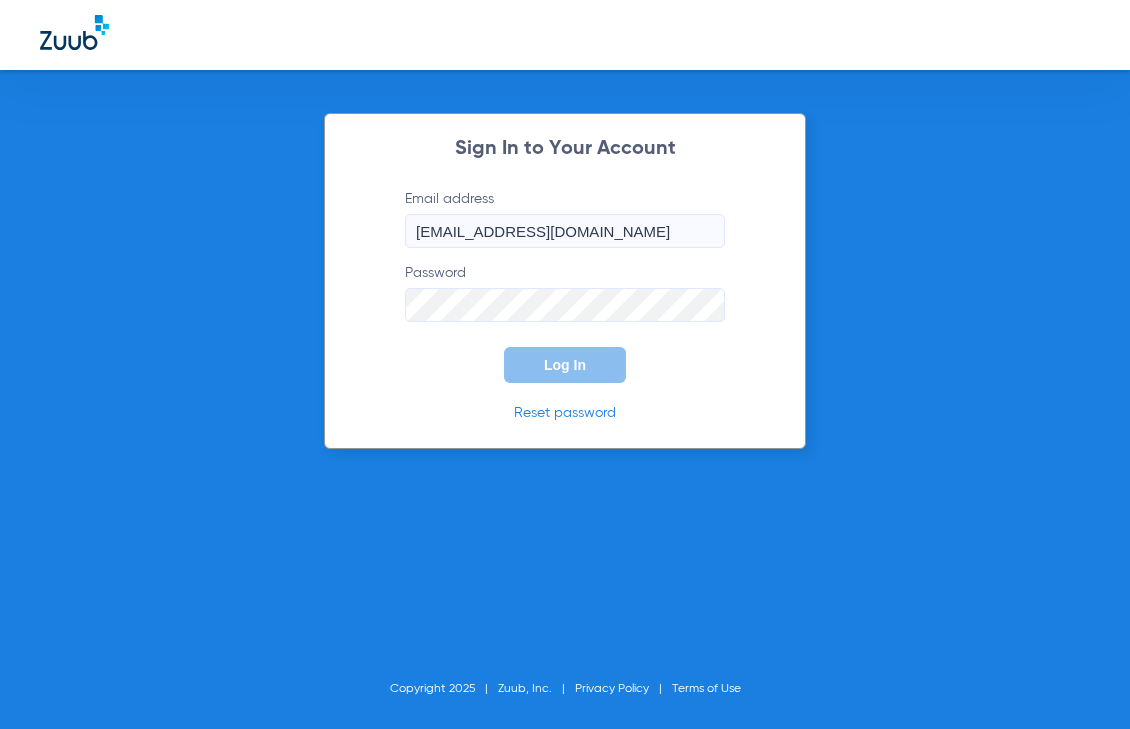 click on "Log In" 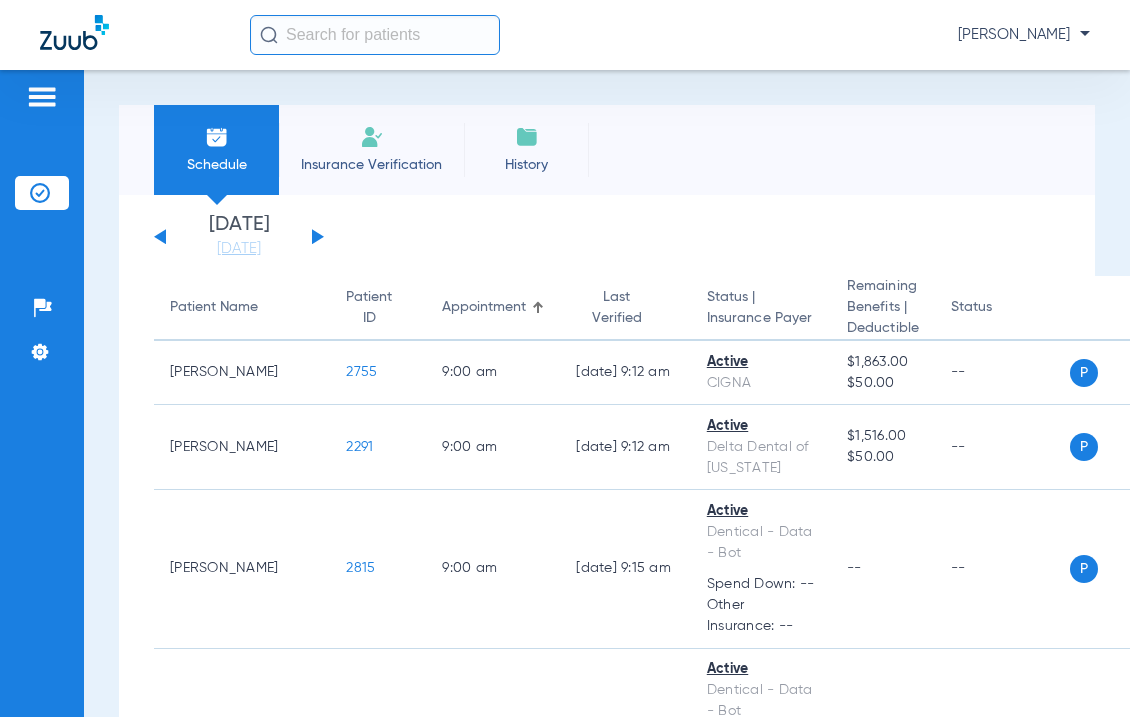 click on "Tuesday   05-06-2025   Wednesday   05-07-2025   Thursday   05-08-2025   Friday   05-09-2025   Saturday   05-10-2025   Sunday   05-11-2025   Monday   05-12-2025   Tuesday   05-13-2025   Wednesday   05-14-2025   Thursday   05-15-2025   Friday   05-16-2025   Saturday   05-17-2025   Sunday   05-18-2025   Monday   05-19-2025   Tuesday   05-20-2025   Wednesday   05-21-2025   Thursday   05-22-2025   Friday   05-23-2025   Saturday   05-24-2025   Sunday   05-25-2025   Monday   05-26-2025   Tuesday   05-27-2025   Wednesday   05-28-2025   Thursday   05-29-2025   Friday   05-30-2025   Saturday   05-31-2025   Sunday   06-01-2025   Monday   06-02-2025   Tuesday   06-03-2025   Wednesday   06-04-2025   Thursday   06-05-2025   Friday   06-06-2025   Saturday   06-07-2025   Sunday   06-08-2025   Monday   06-09-2025   Tuesday   06-10-2025   Wednesday   06-11-2025   Thursday   06-12-2025   Friday   06-13-2025   Saturday   06-14-2025   Sunday   06-15-2025   Monday   06-16-2025   Tuesday   06-17-2025   Wednesday   06-18-2025" 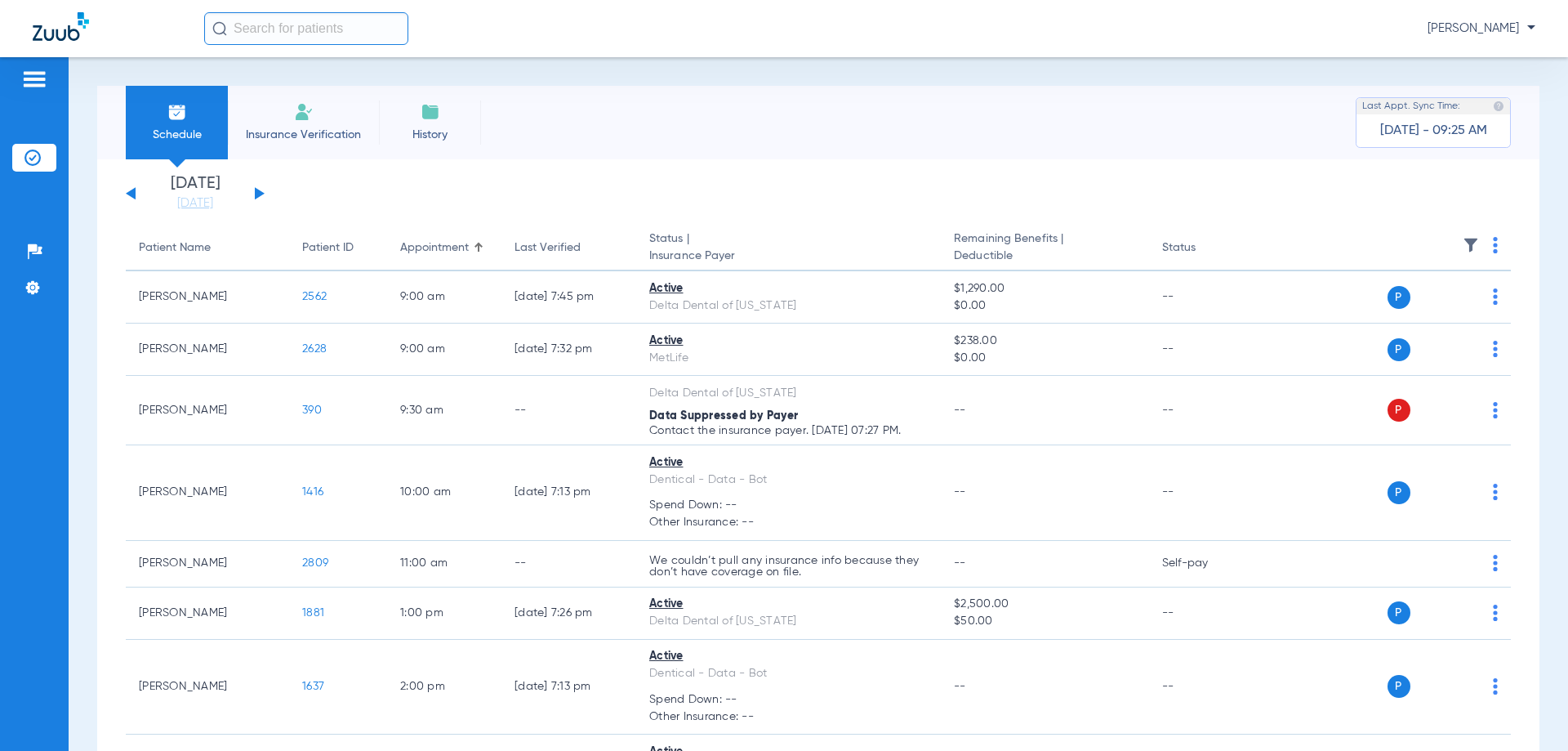 click 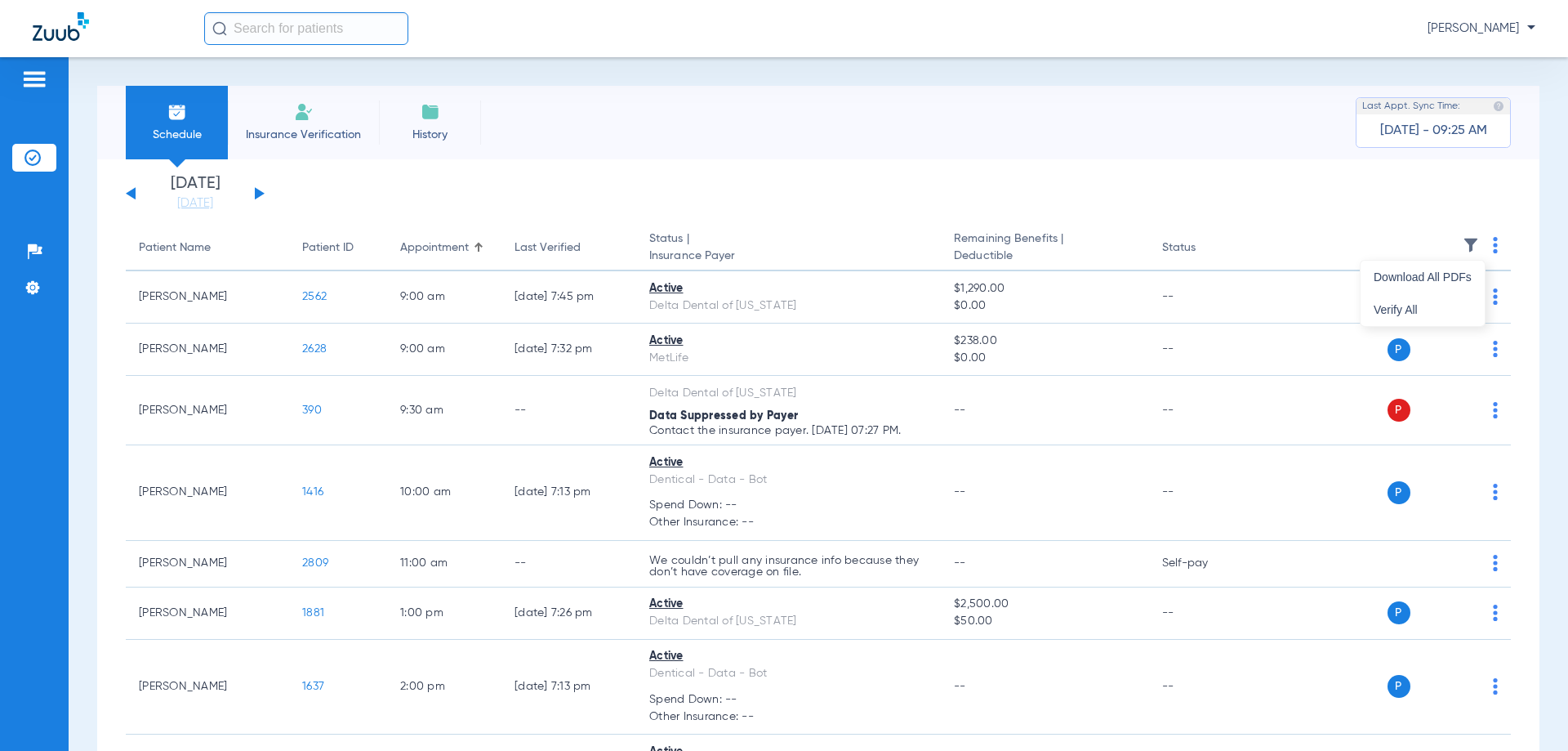 click on "Verify All" at bounding box center [1423, 310] 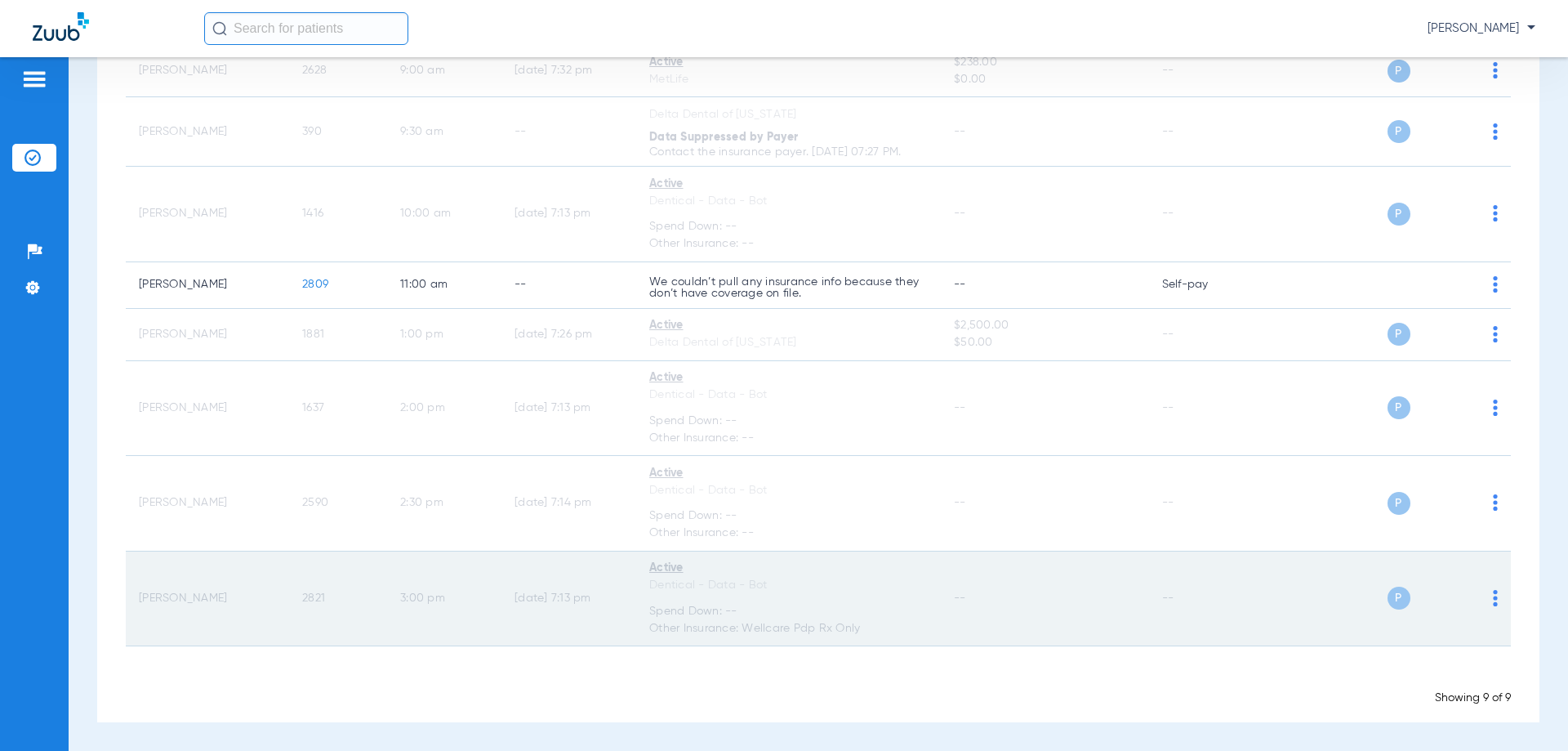 scroll, scrollTop: 0, scrollLeft: 0, axis: both 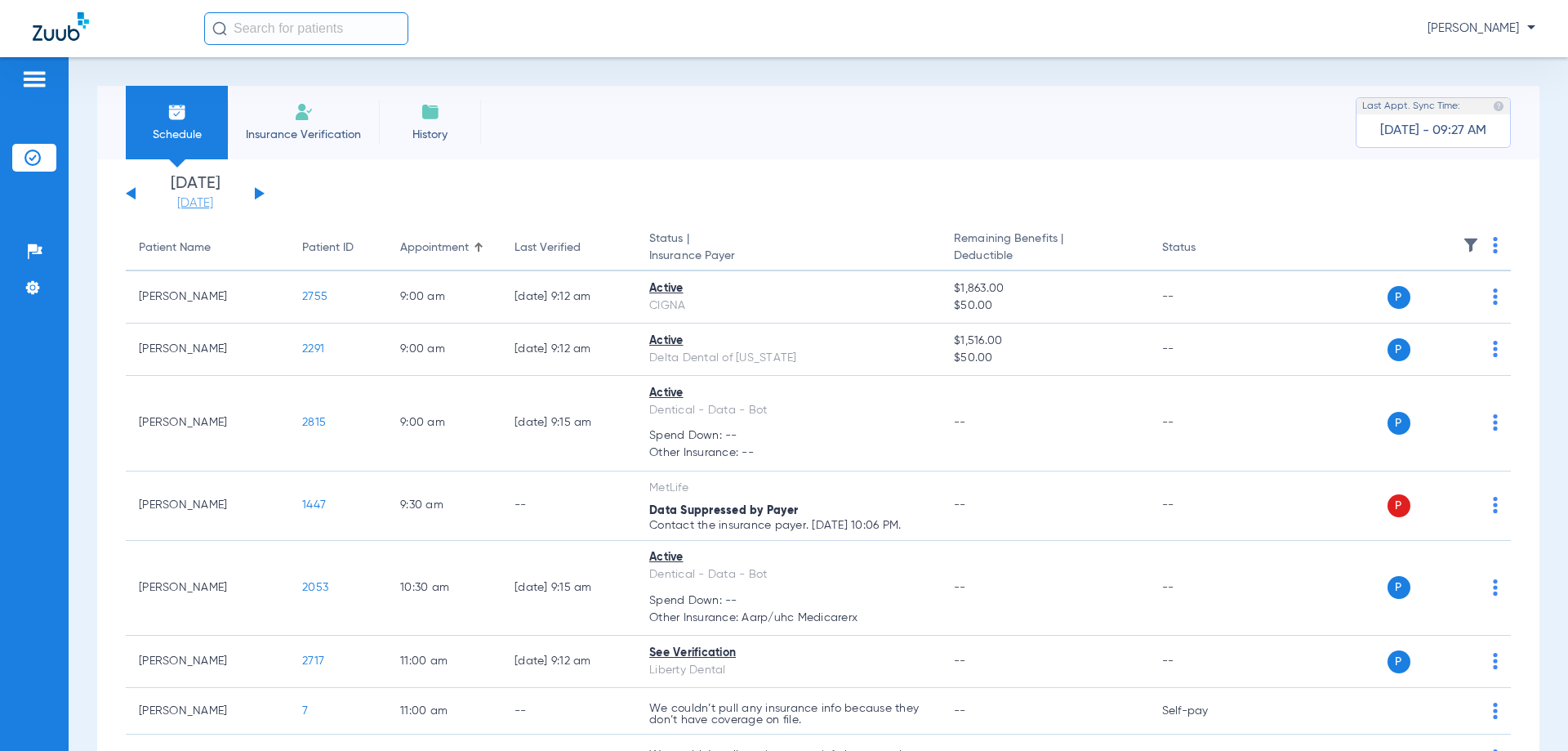 click on "[DATE]" 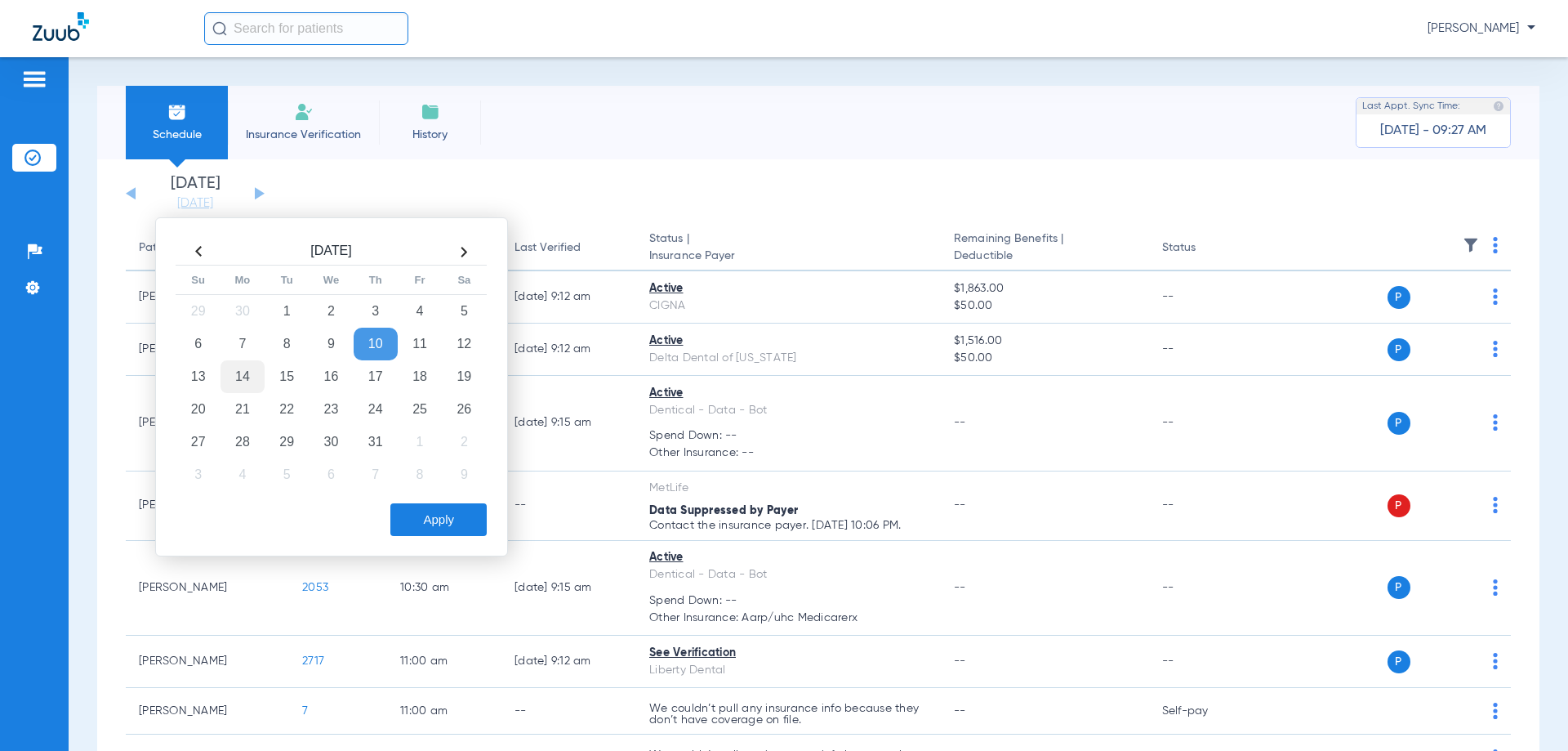 click on "14" 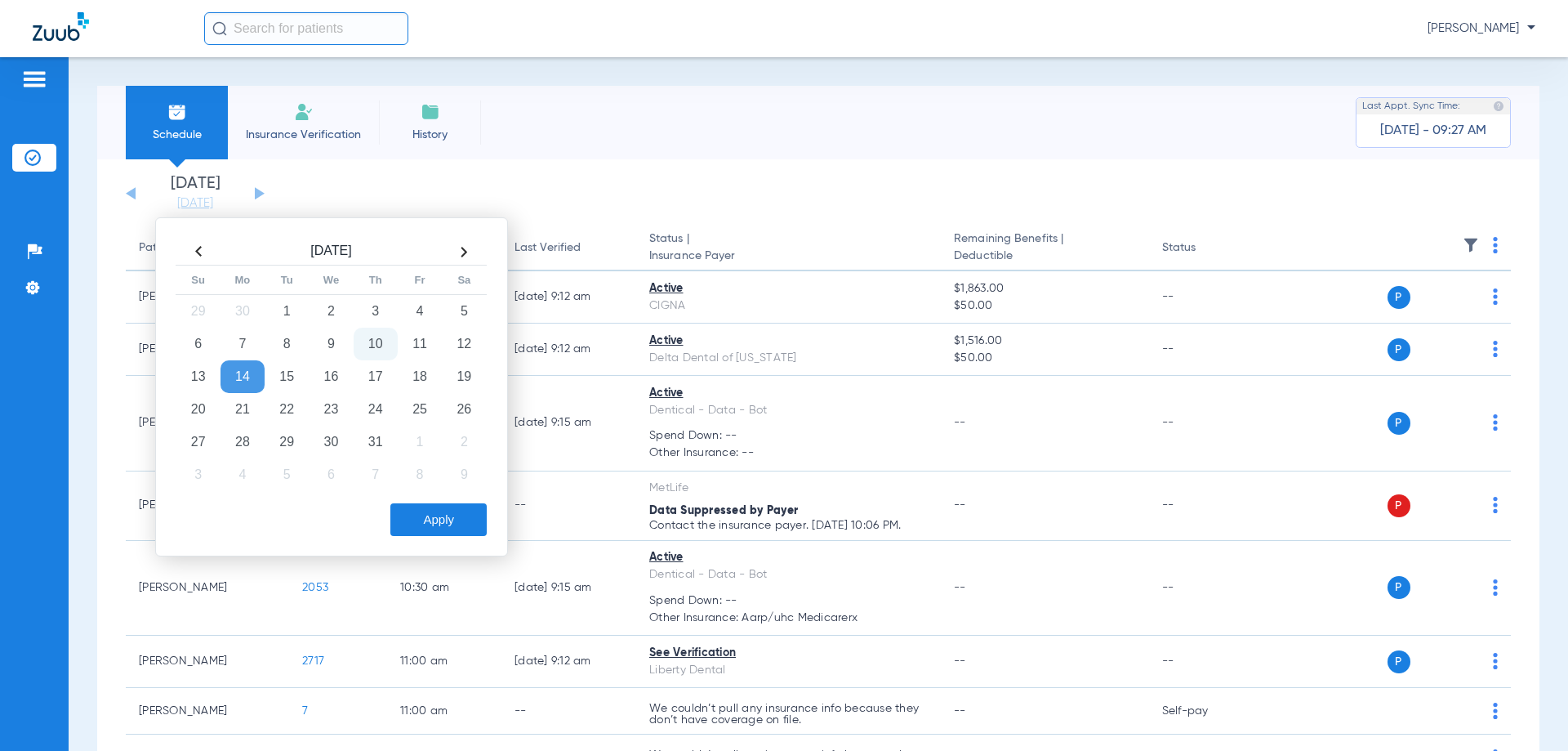 click on "Apply" 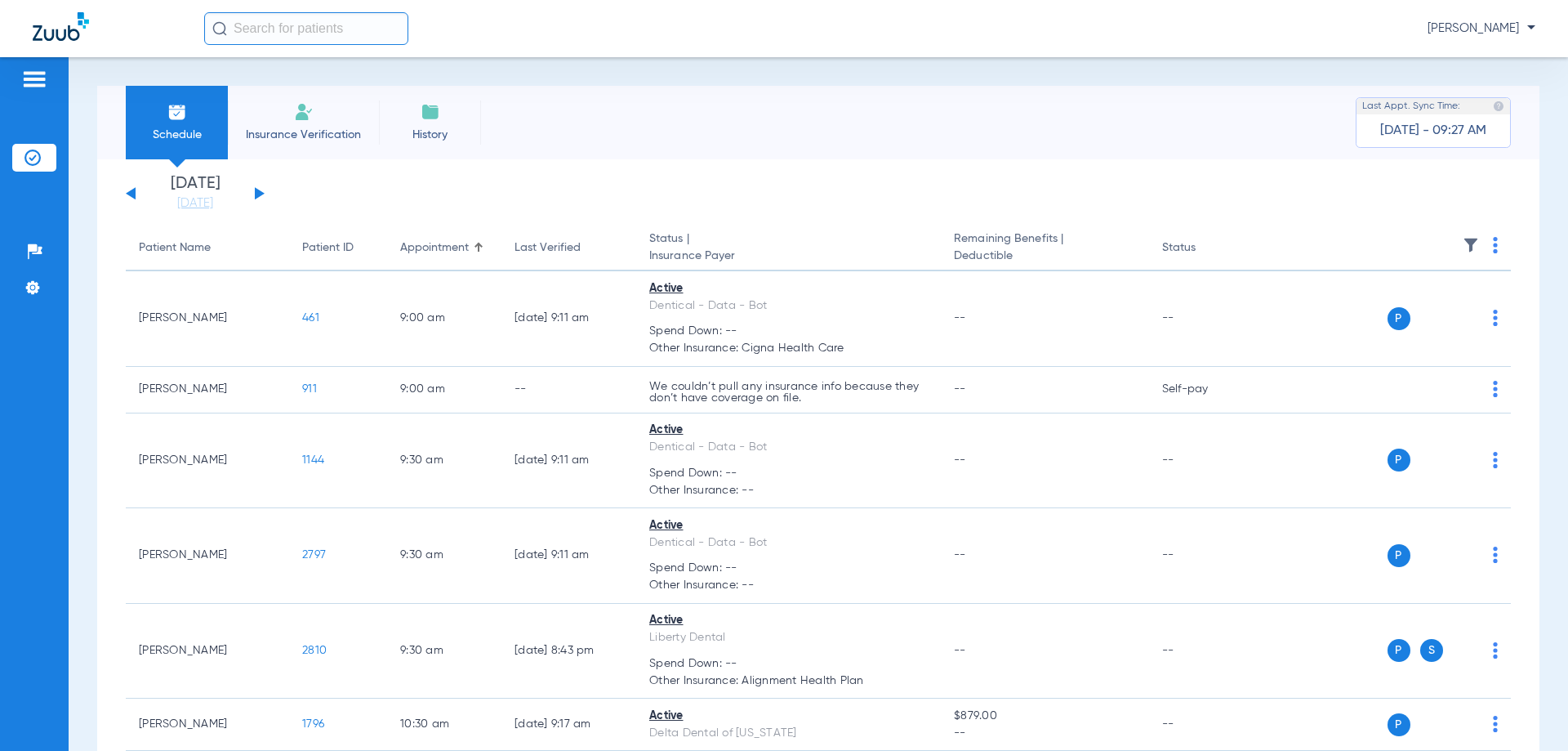 click 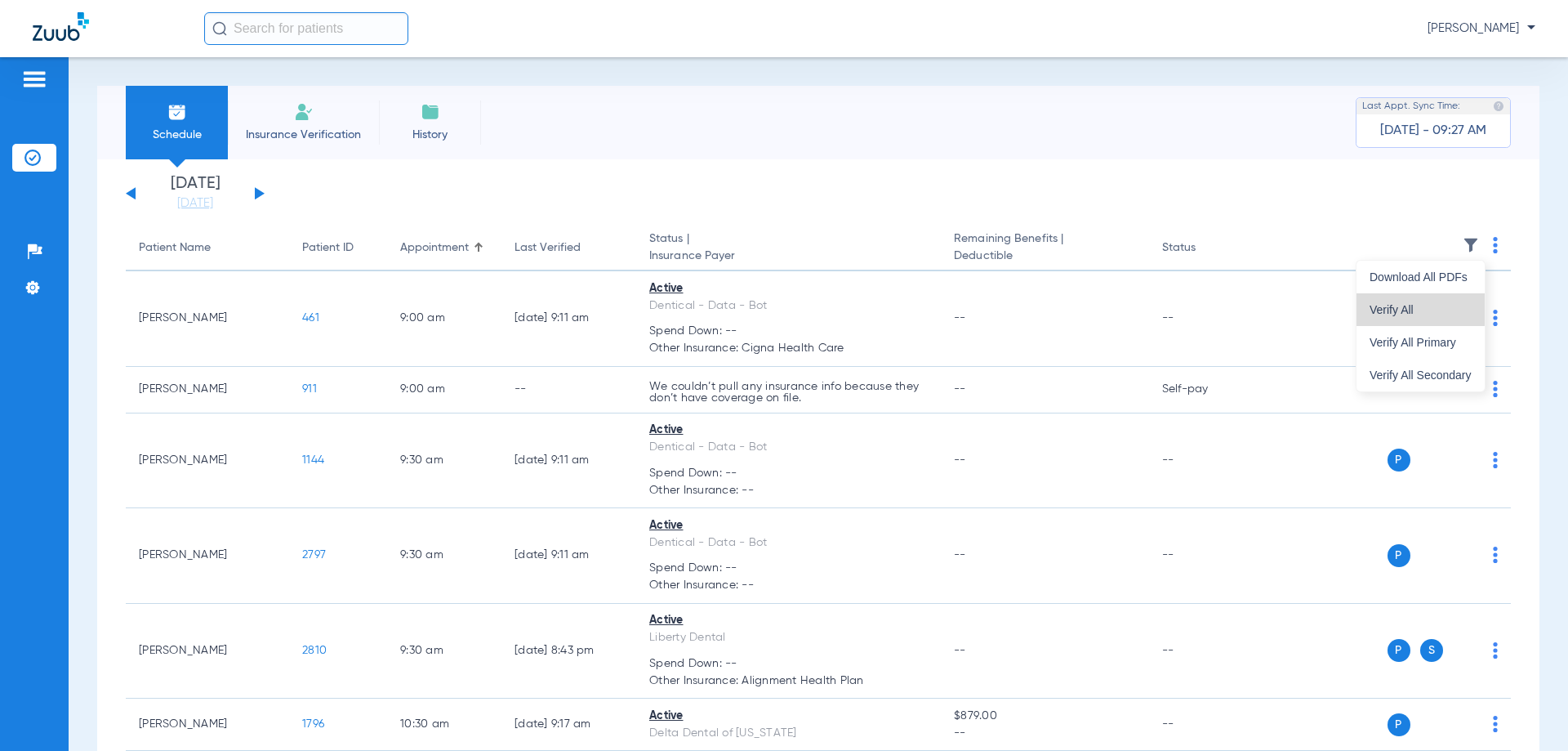 click on "Verify All" at bounding box center (1420, 310) 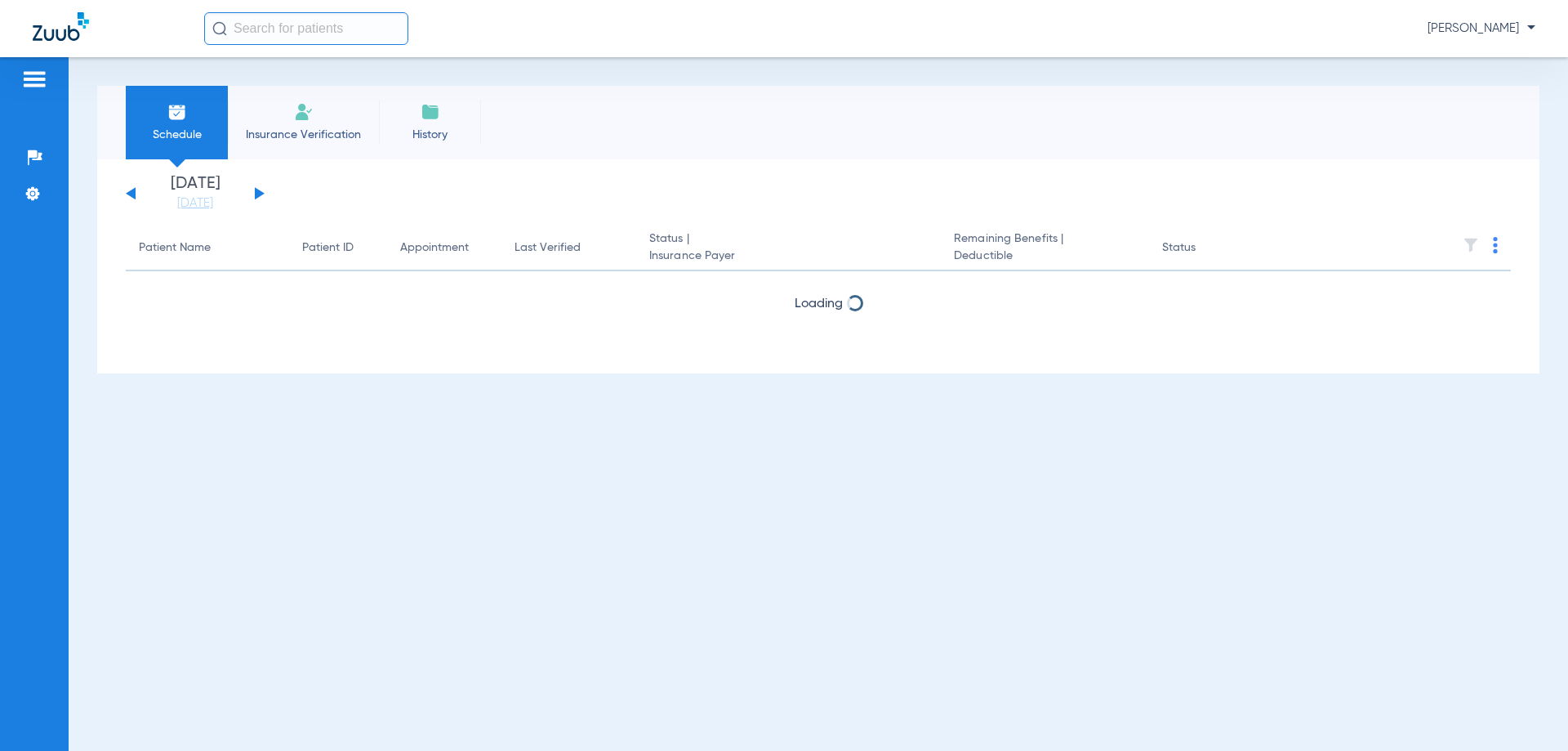 scroll, scrollTop: 0, scrollLeft: 0, axis: both 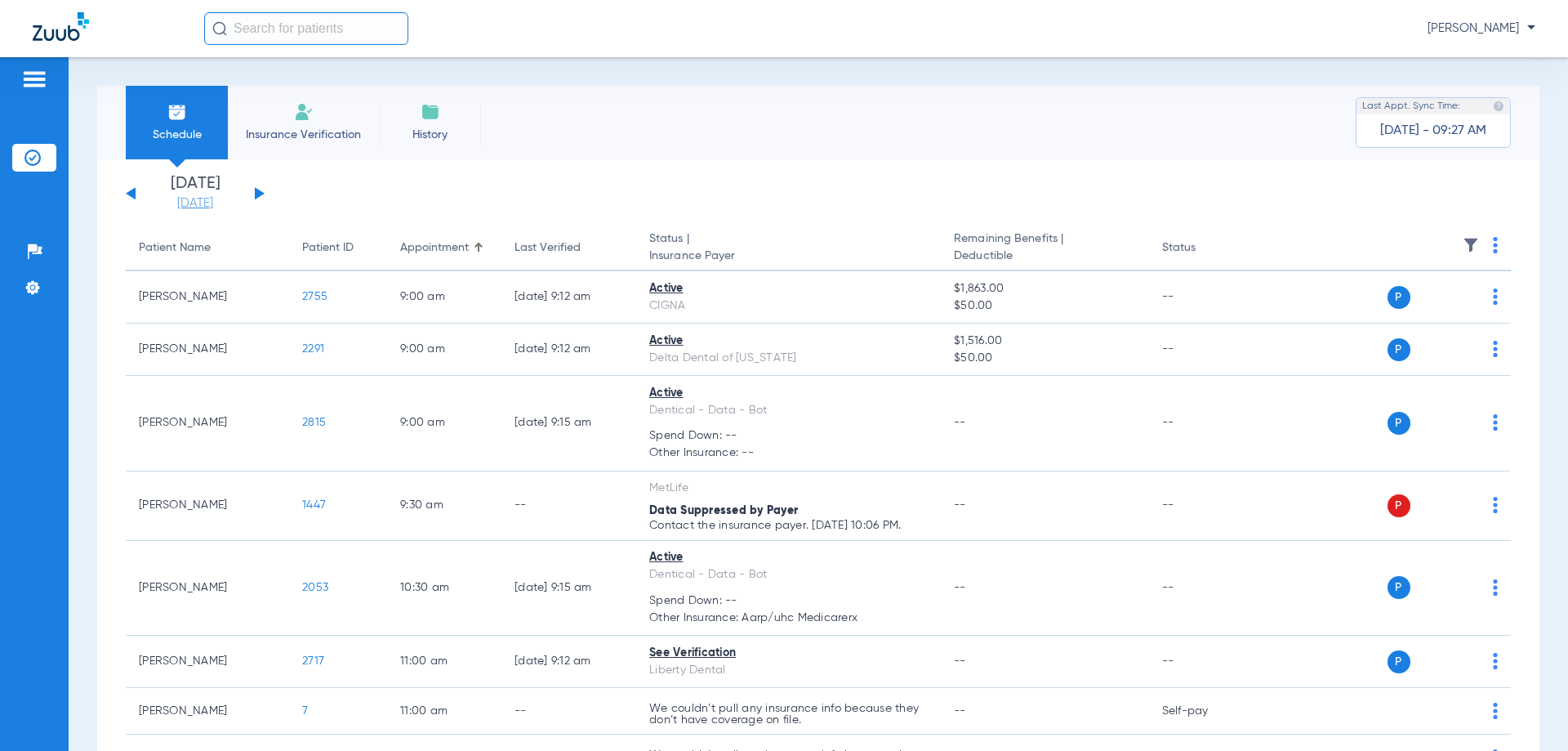 click on "[DATE]" 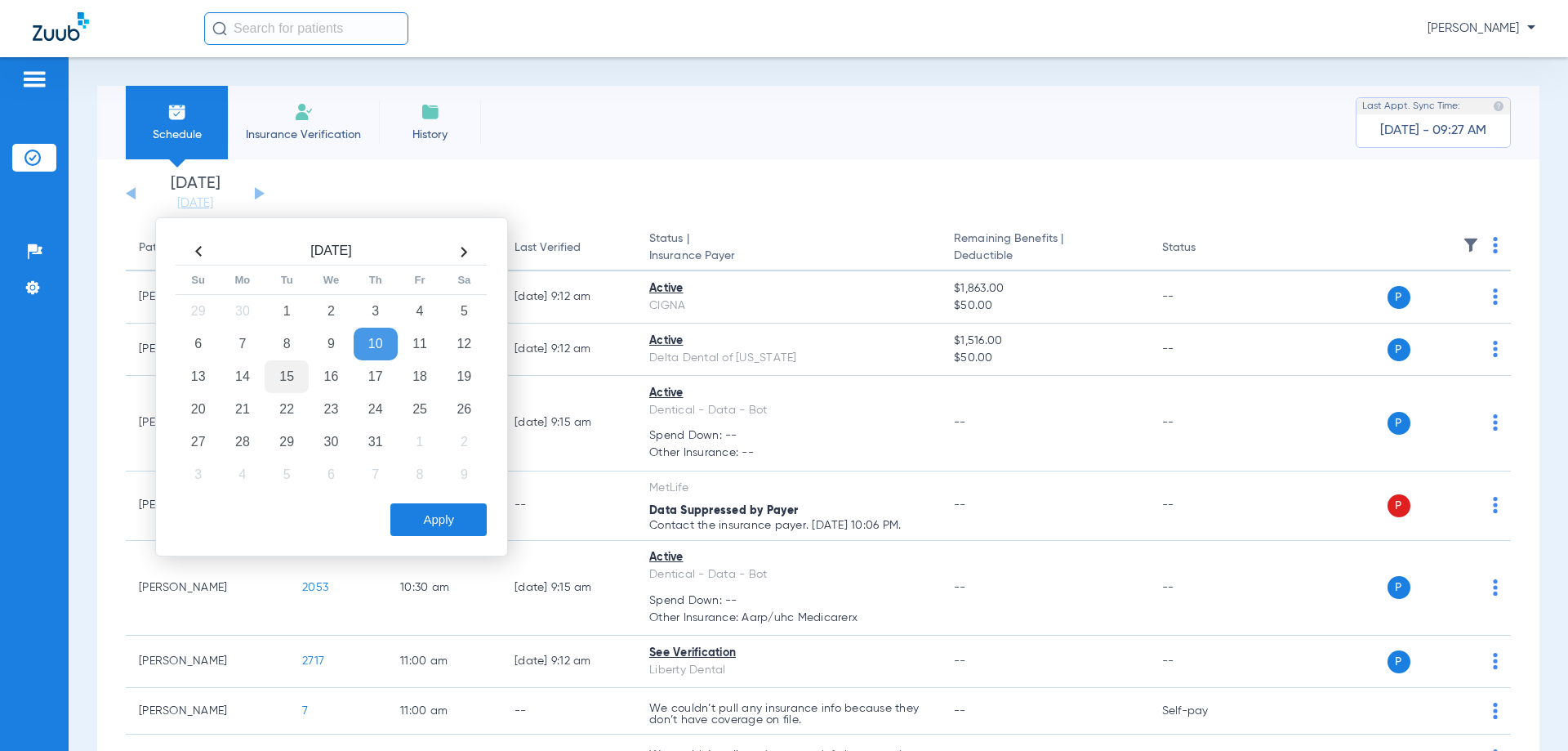 click on "15" 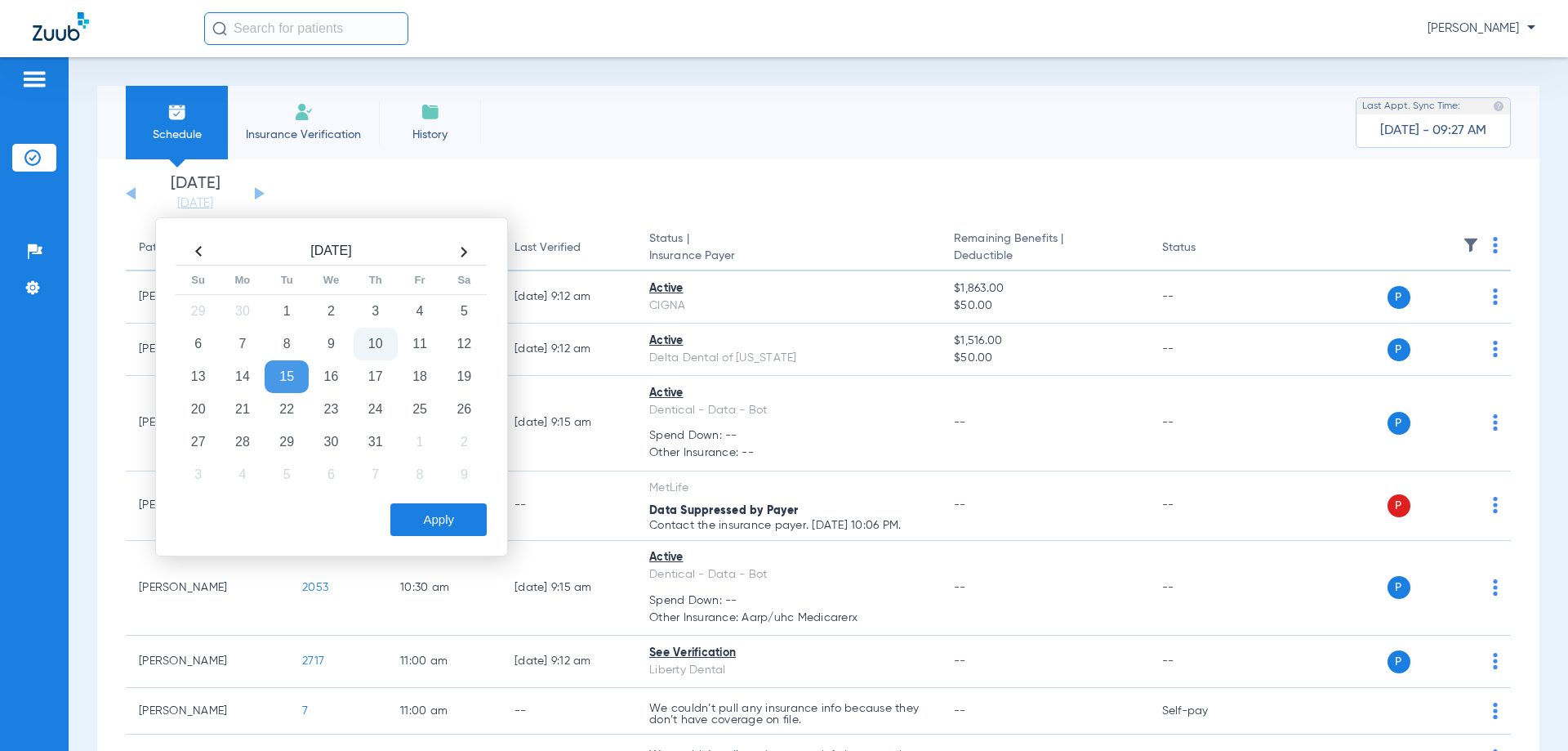 click on "Apply" 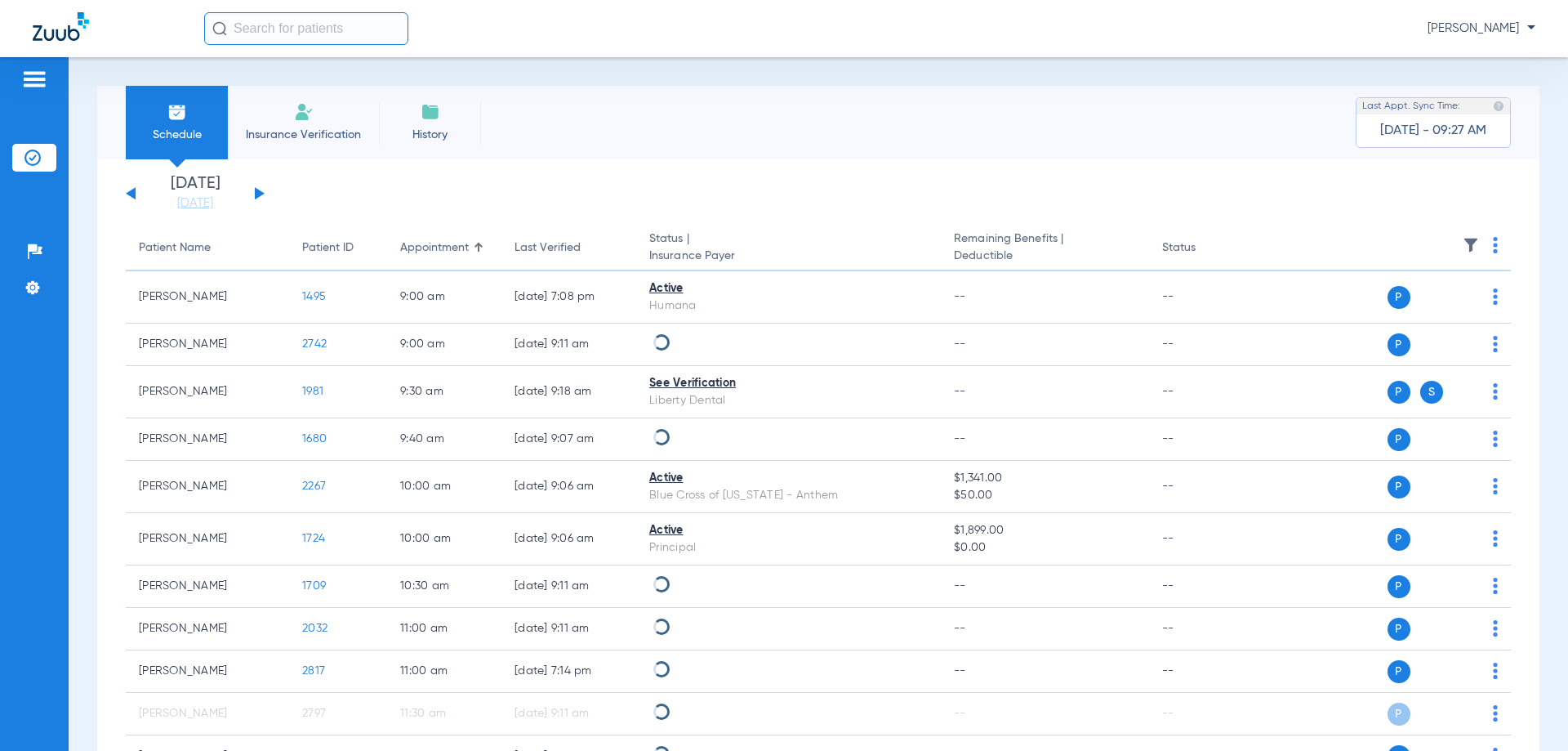 click 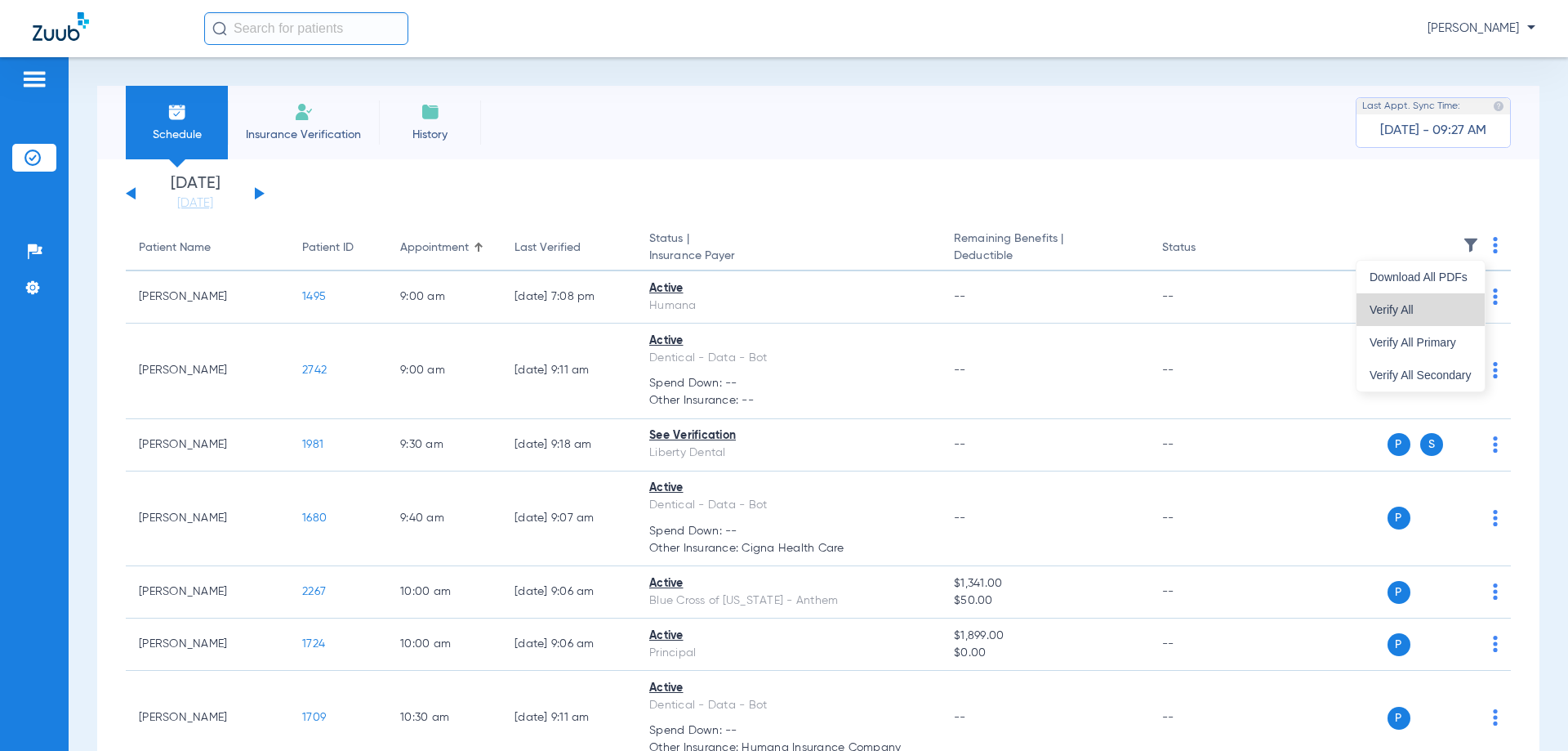 click on "Verify All" at bounding box center [1420, 310] 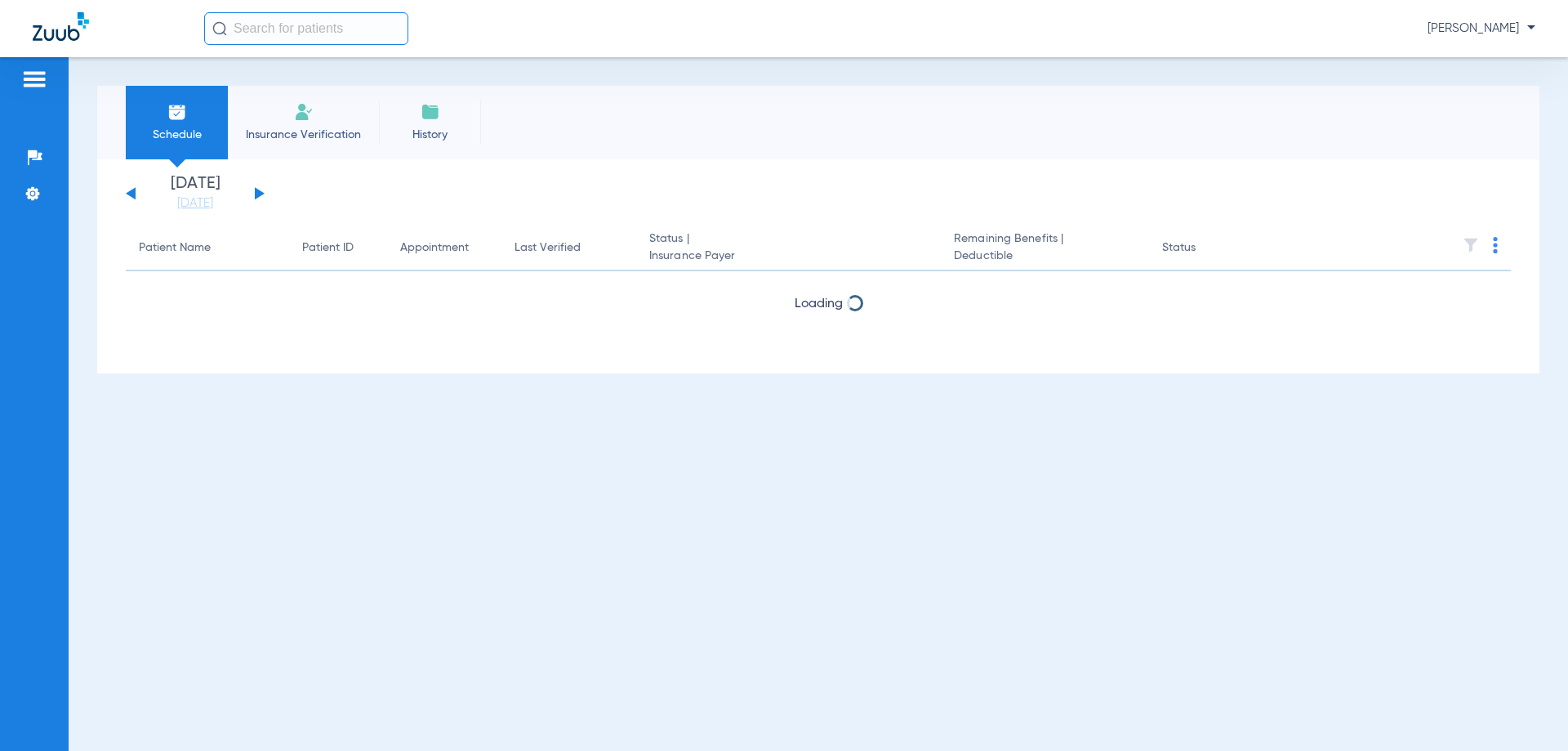 scroll, scrollTop: 0, scrollLeft: 0, axis: both 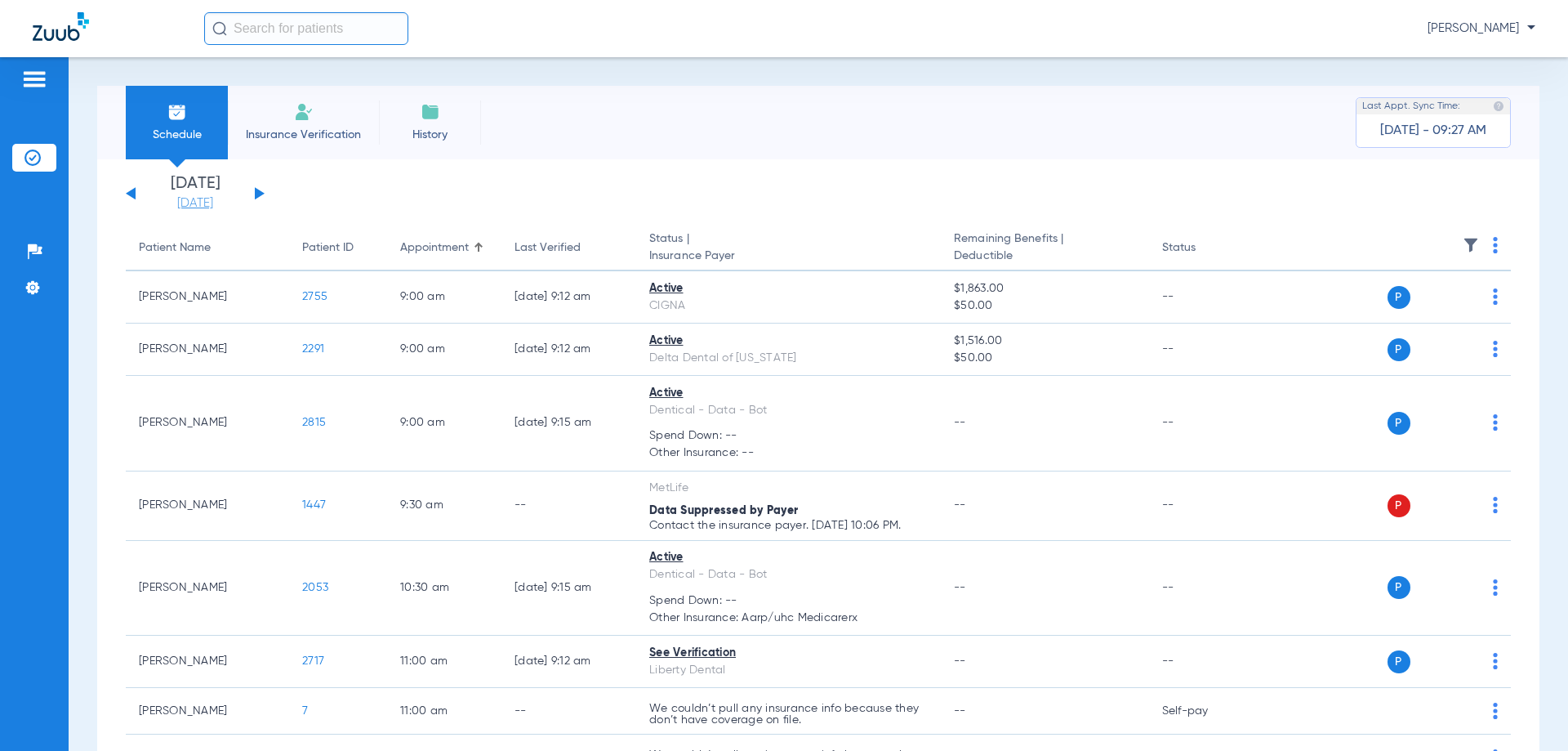 click on "[DATE]" 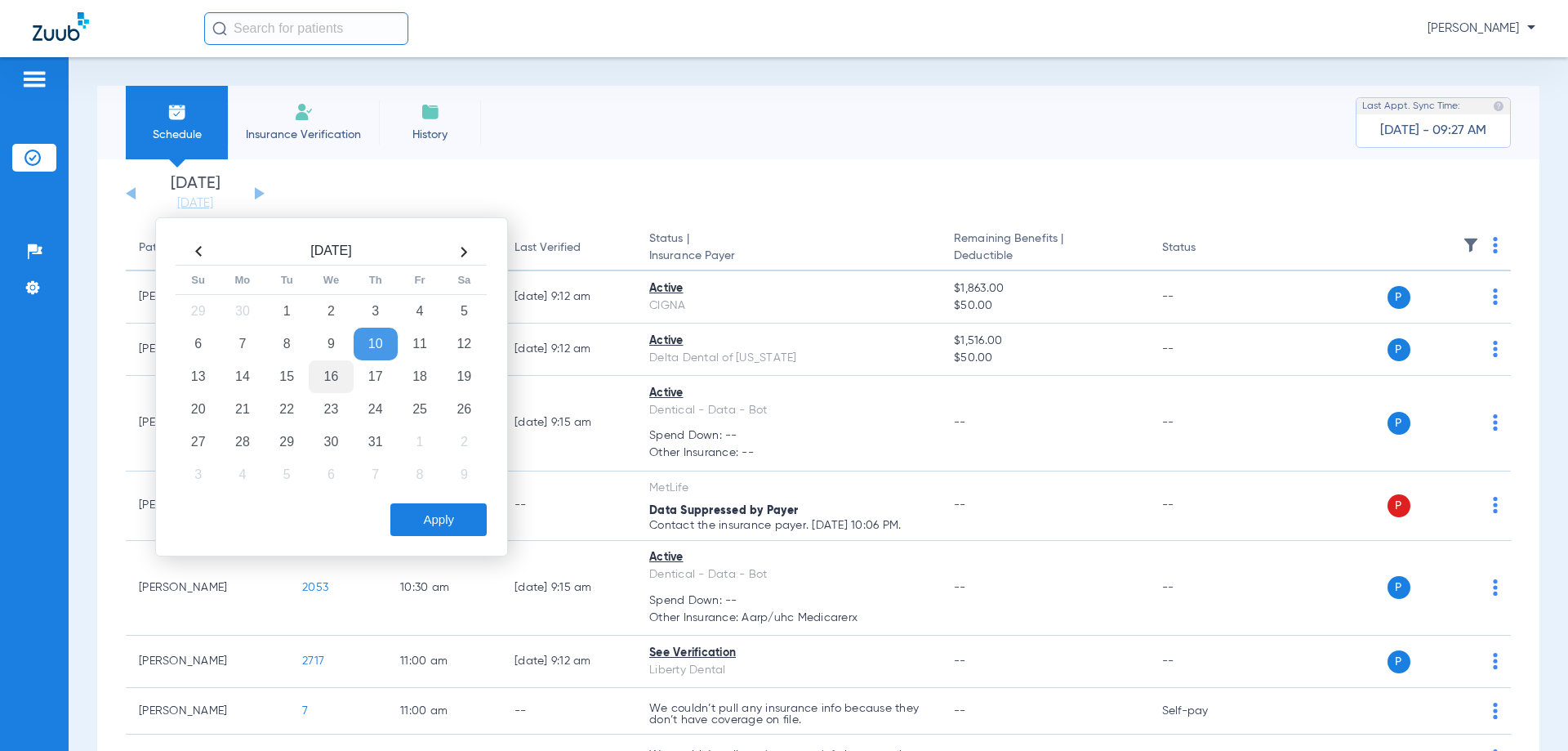 click on "16" 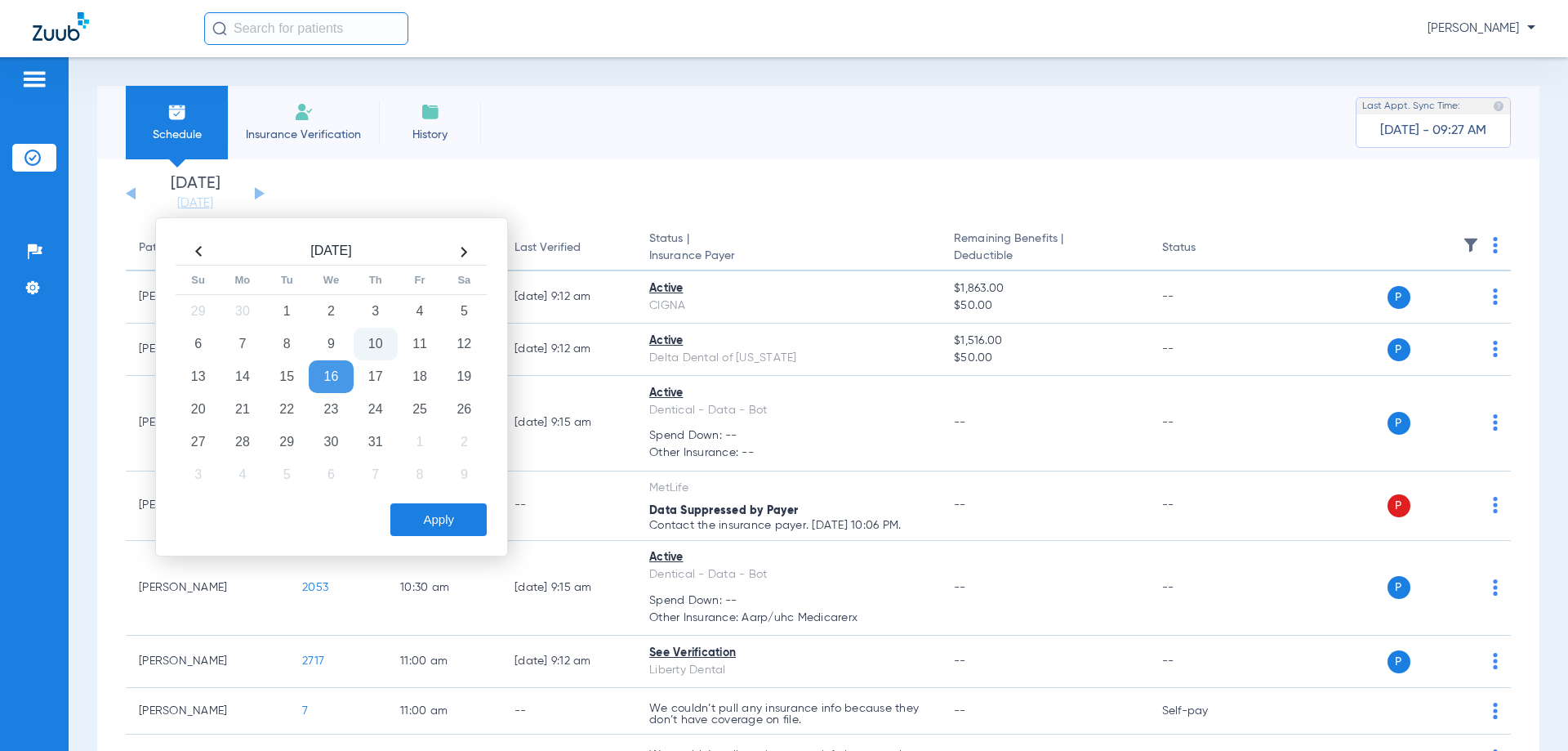 click on "Apply" 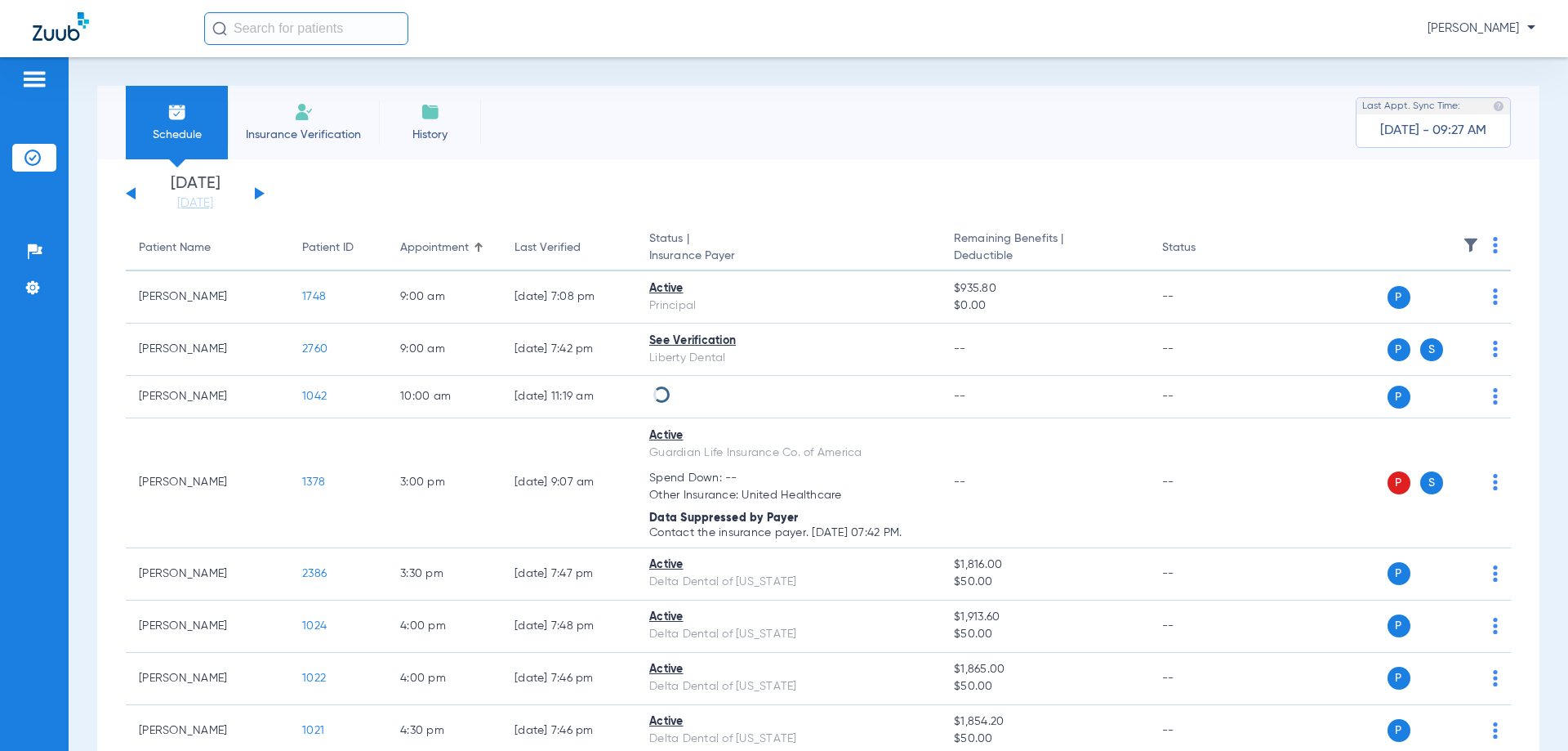 click 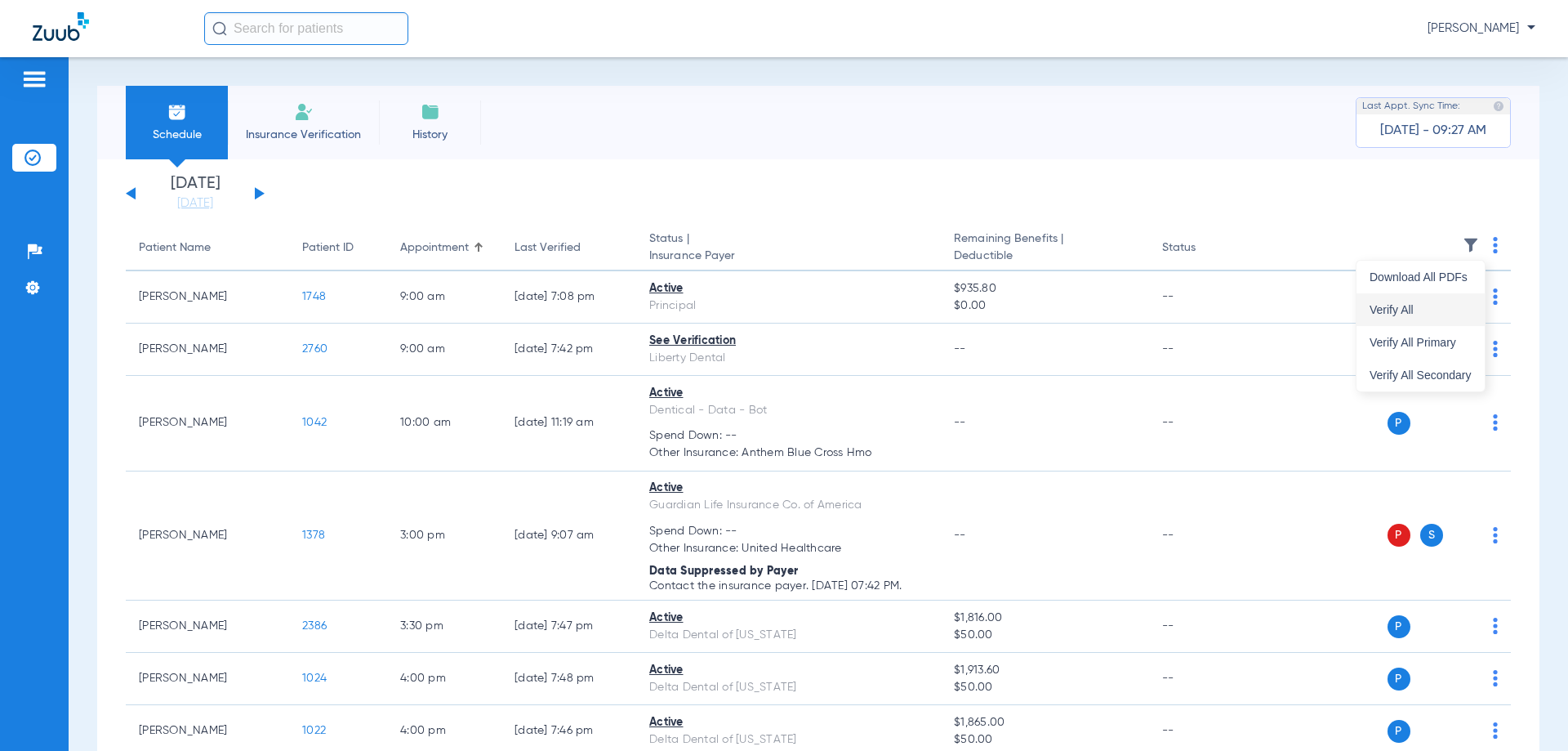 click on "Verify All" at bounding box center [1420, 310] 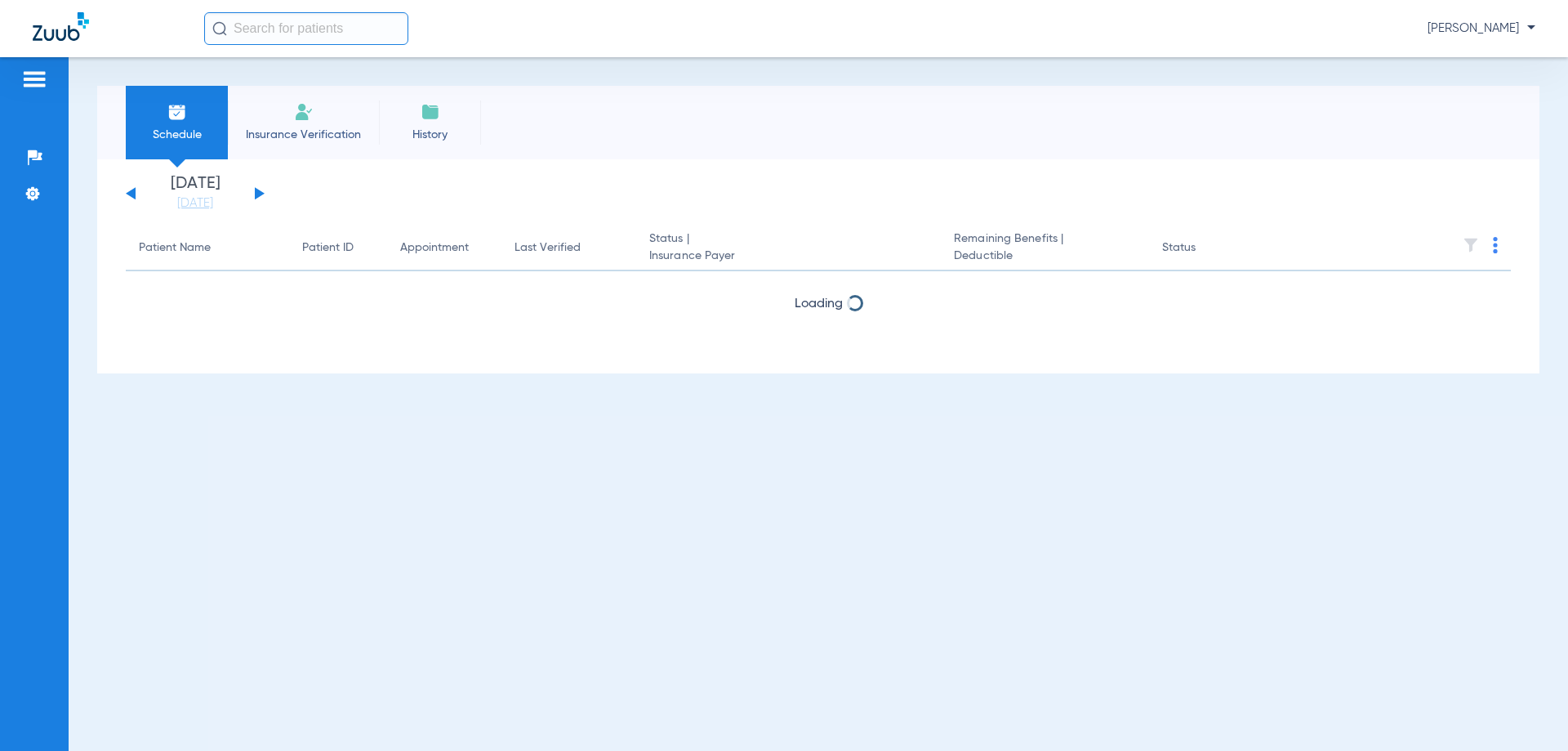 scroll, scrollTop: 0, scrollLeft: 0, axis: both 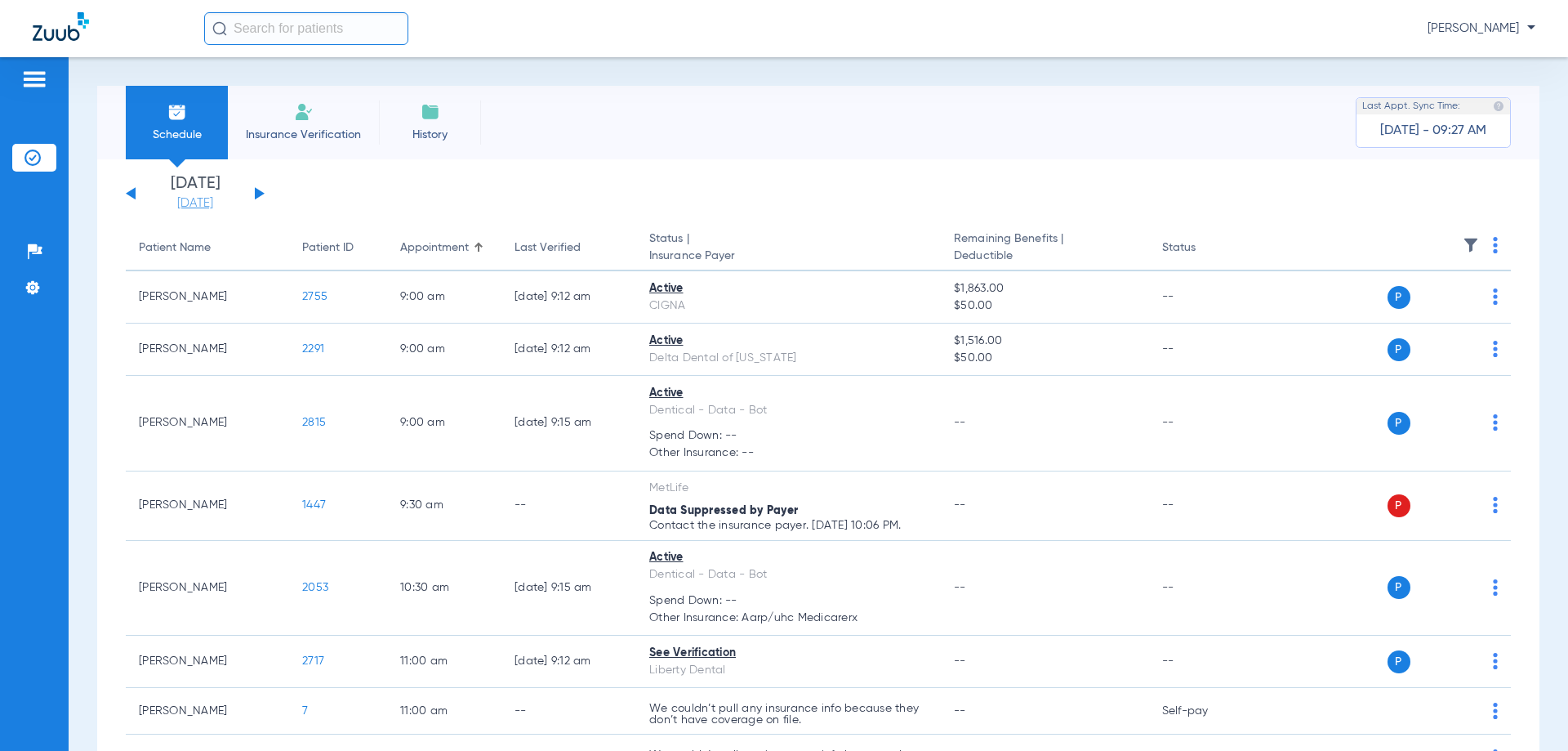 click on "[DATE]" 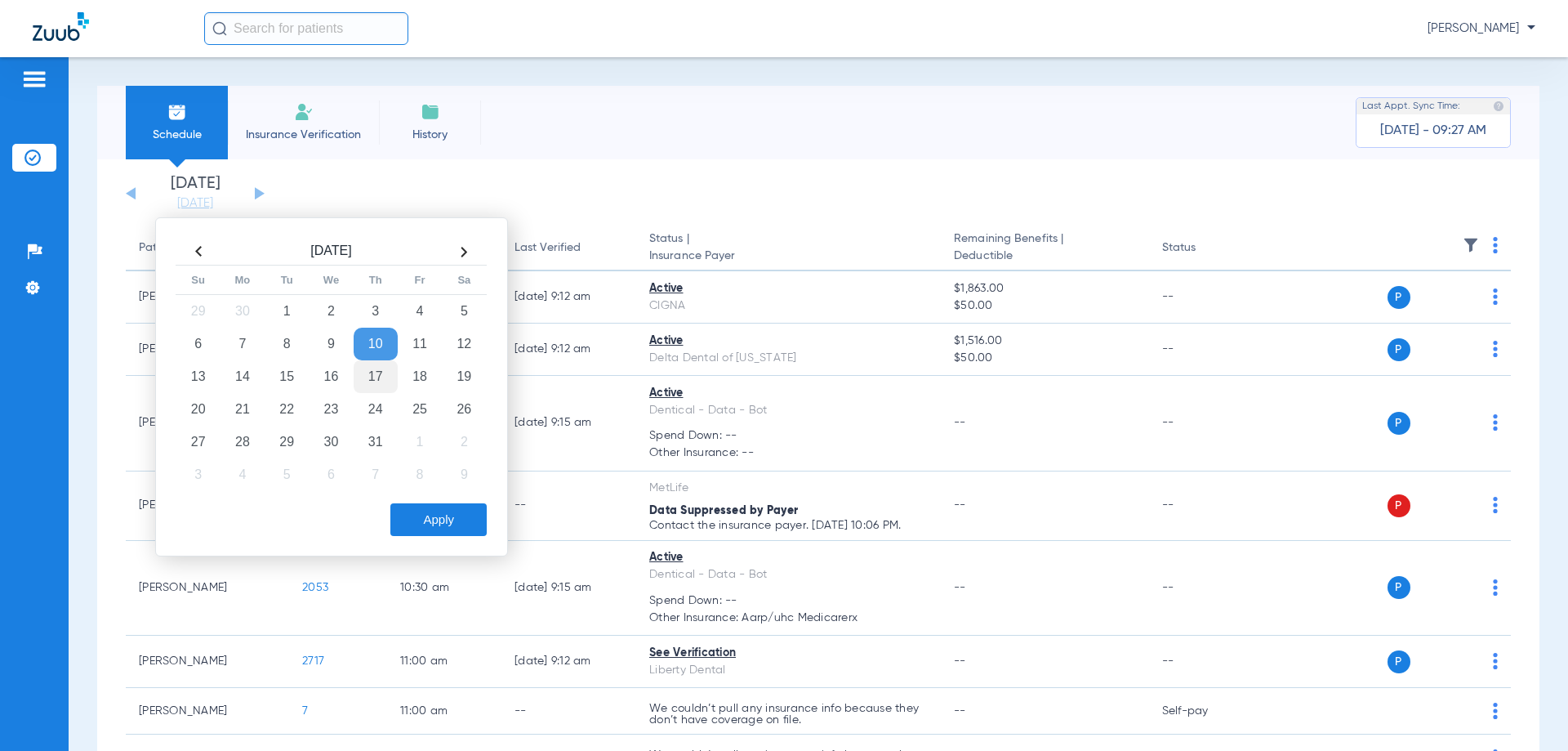 click on "17" 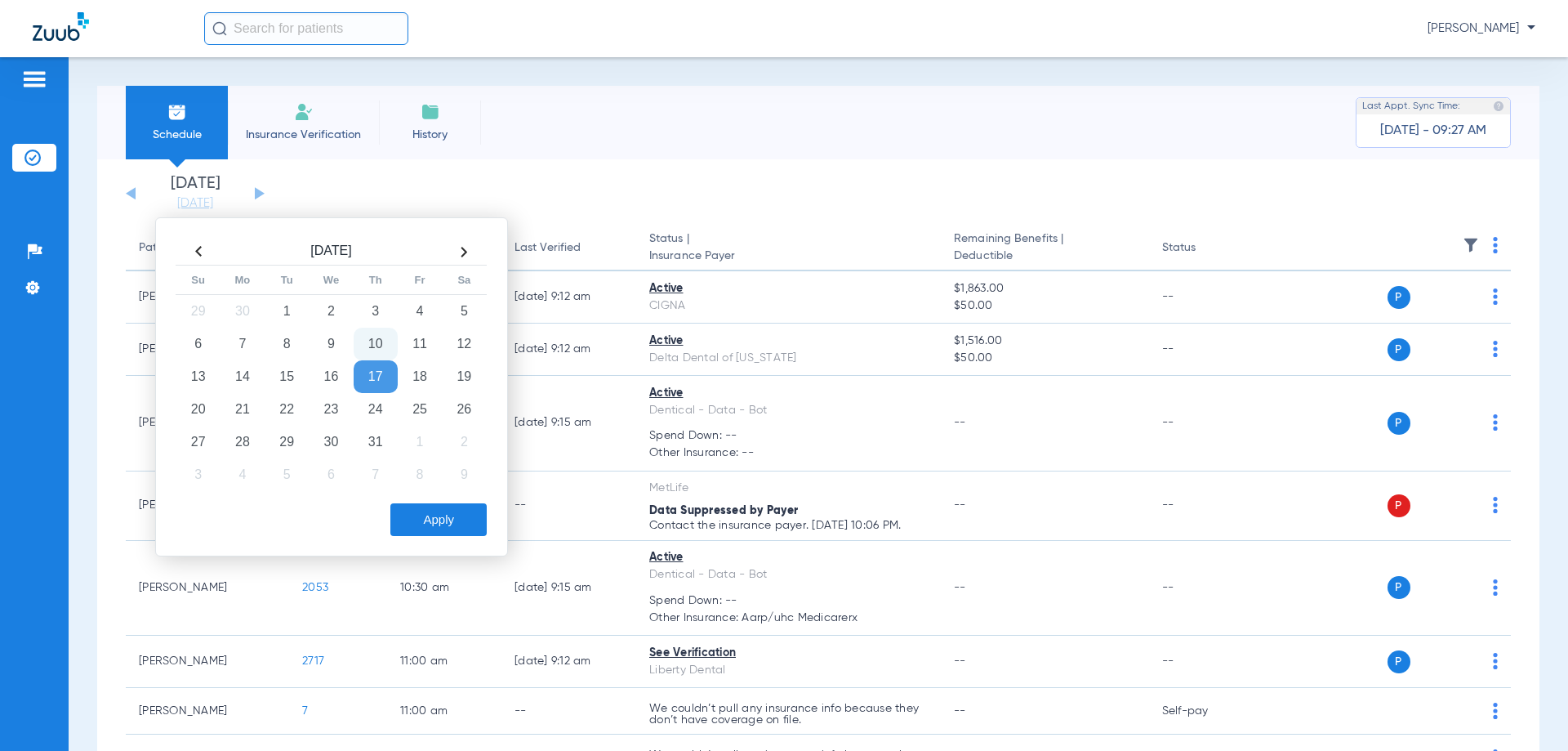 click on "Apply" 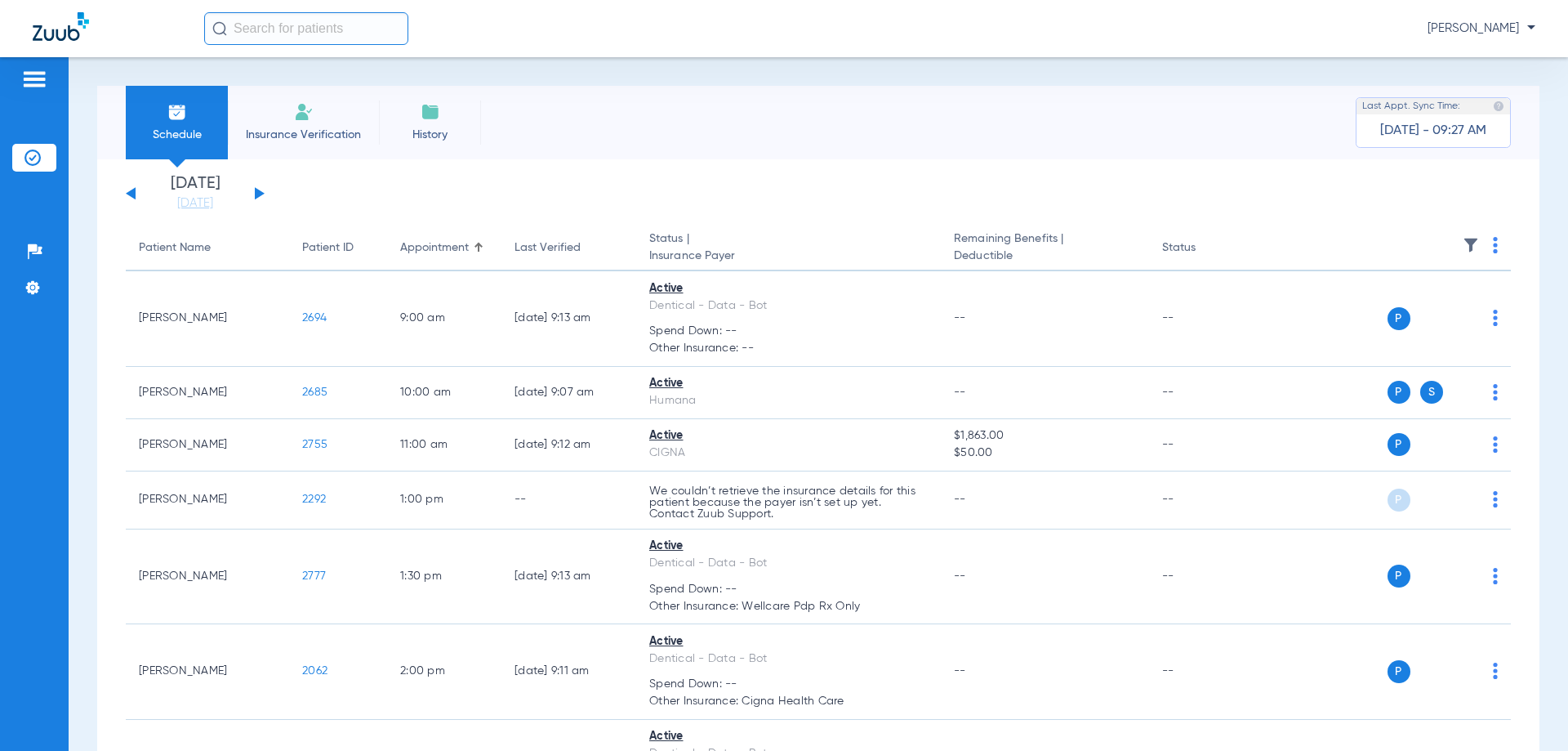 click 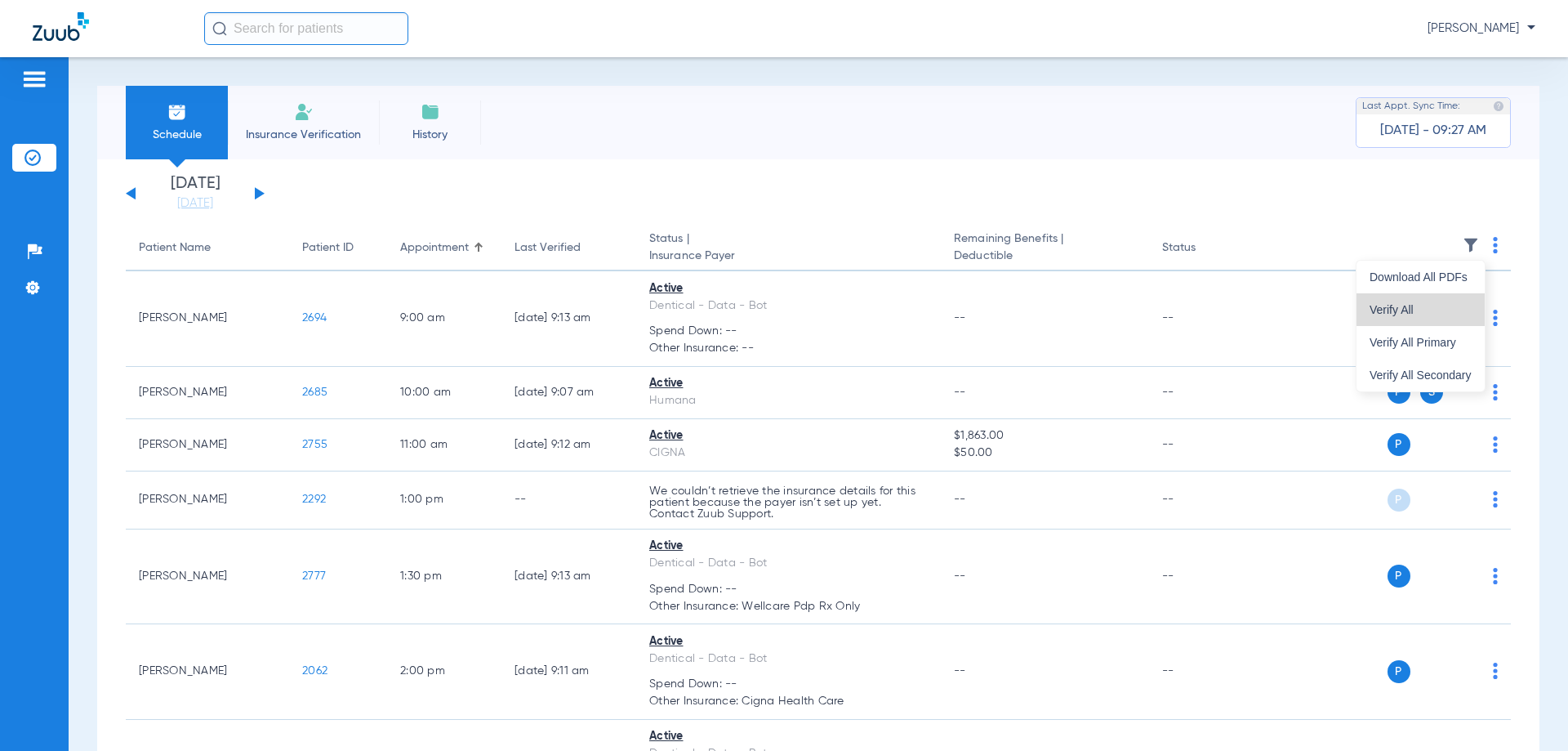 click on "Verify All" at bounding box center [1420, 310] 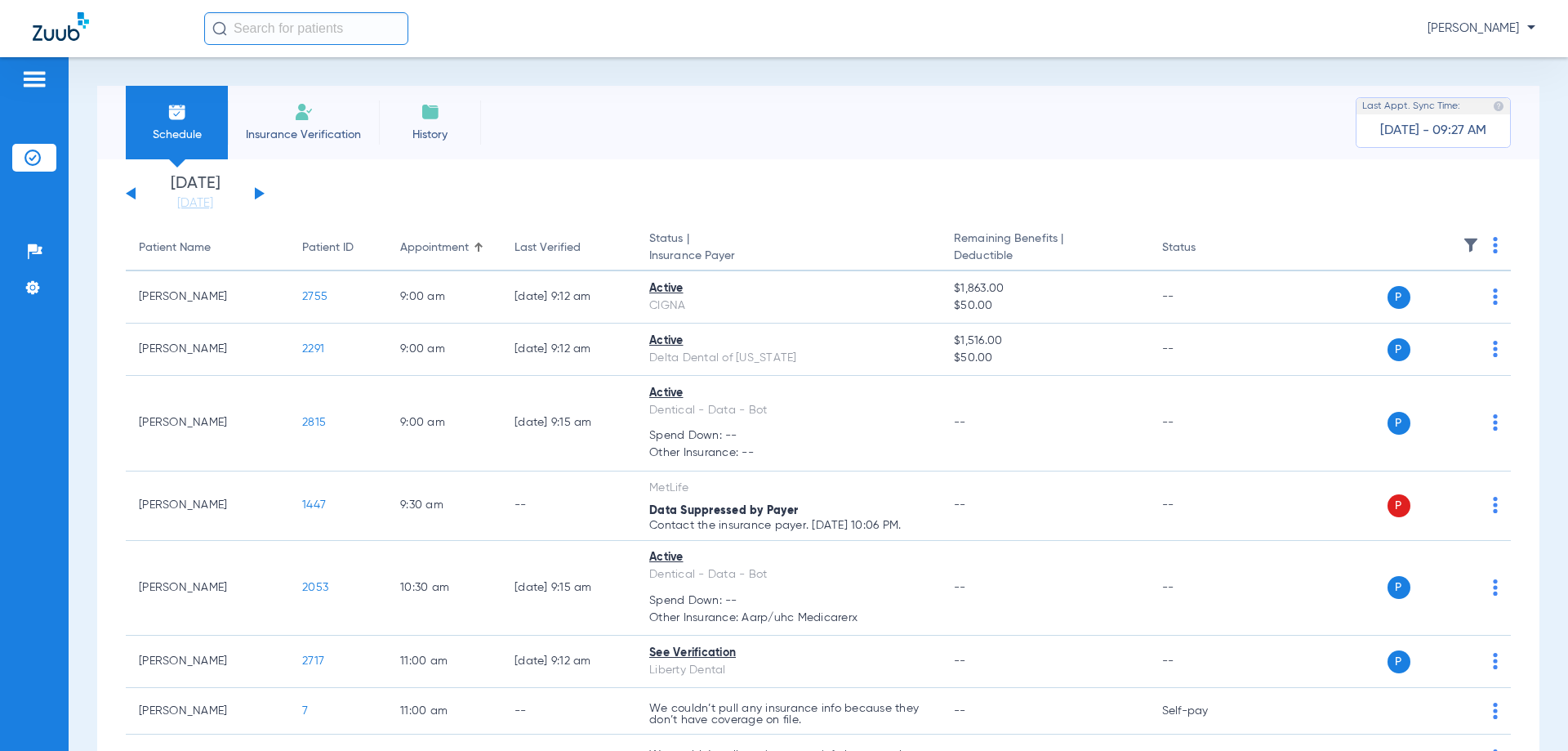scroll, scrollTop: 0, scrollLeft: 0, axis: both 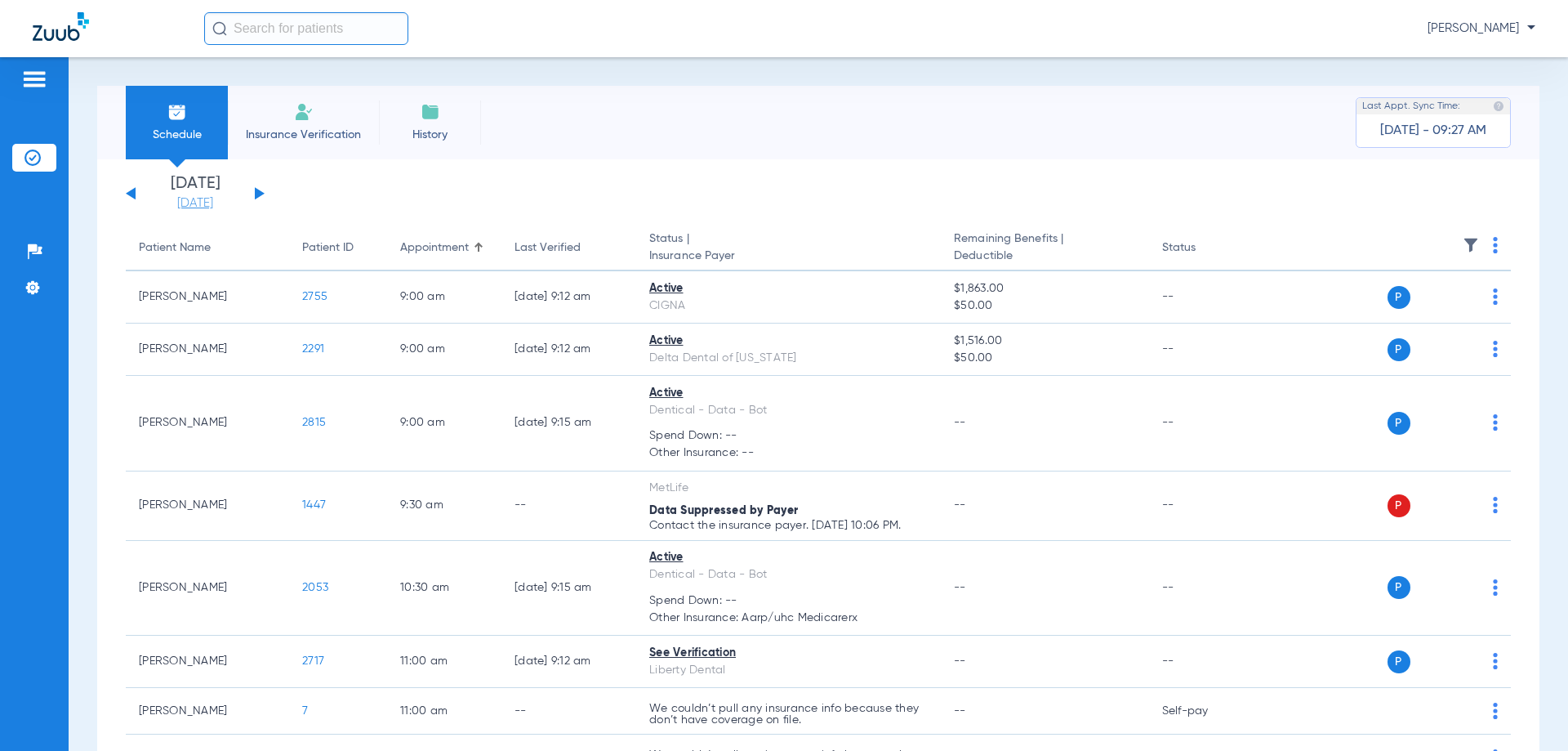 click on "[DATE]" 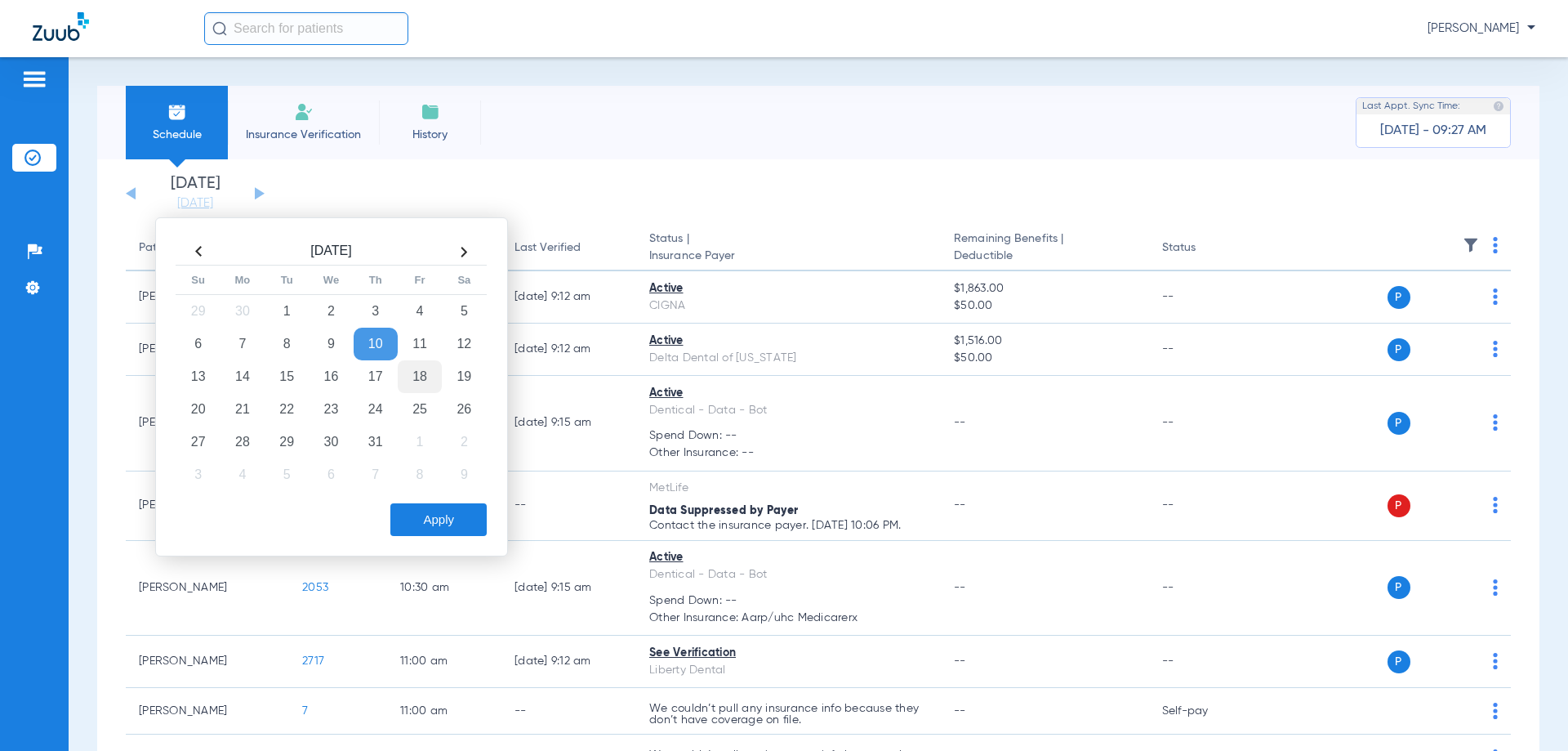 click on "18" 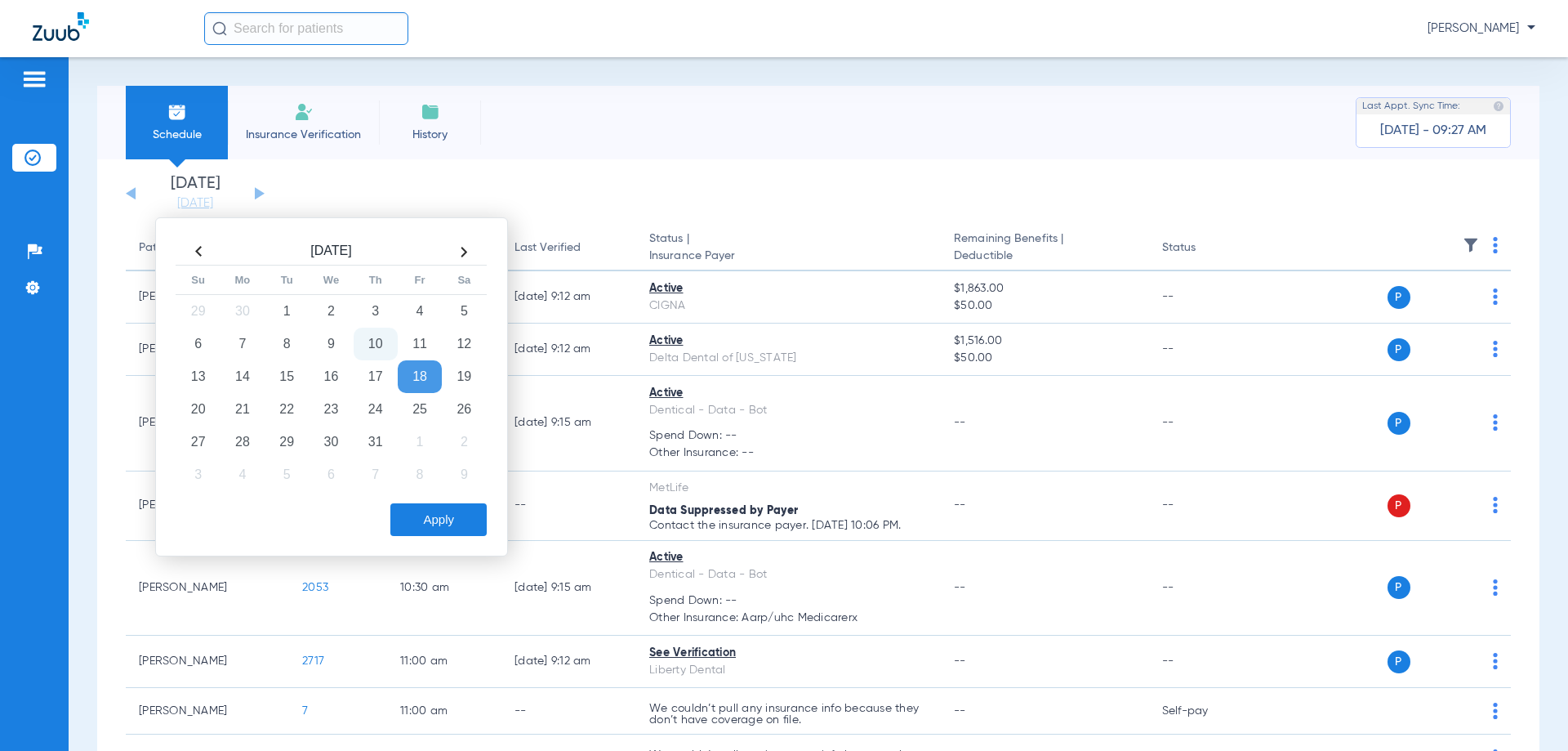 click on "Apply" 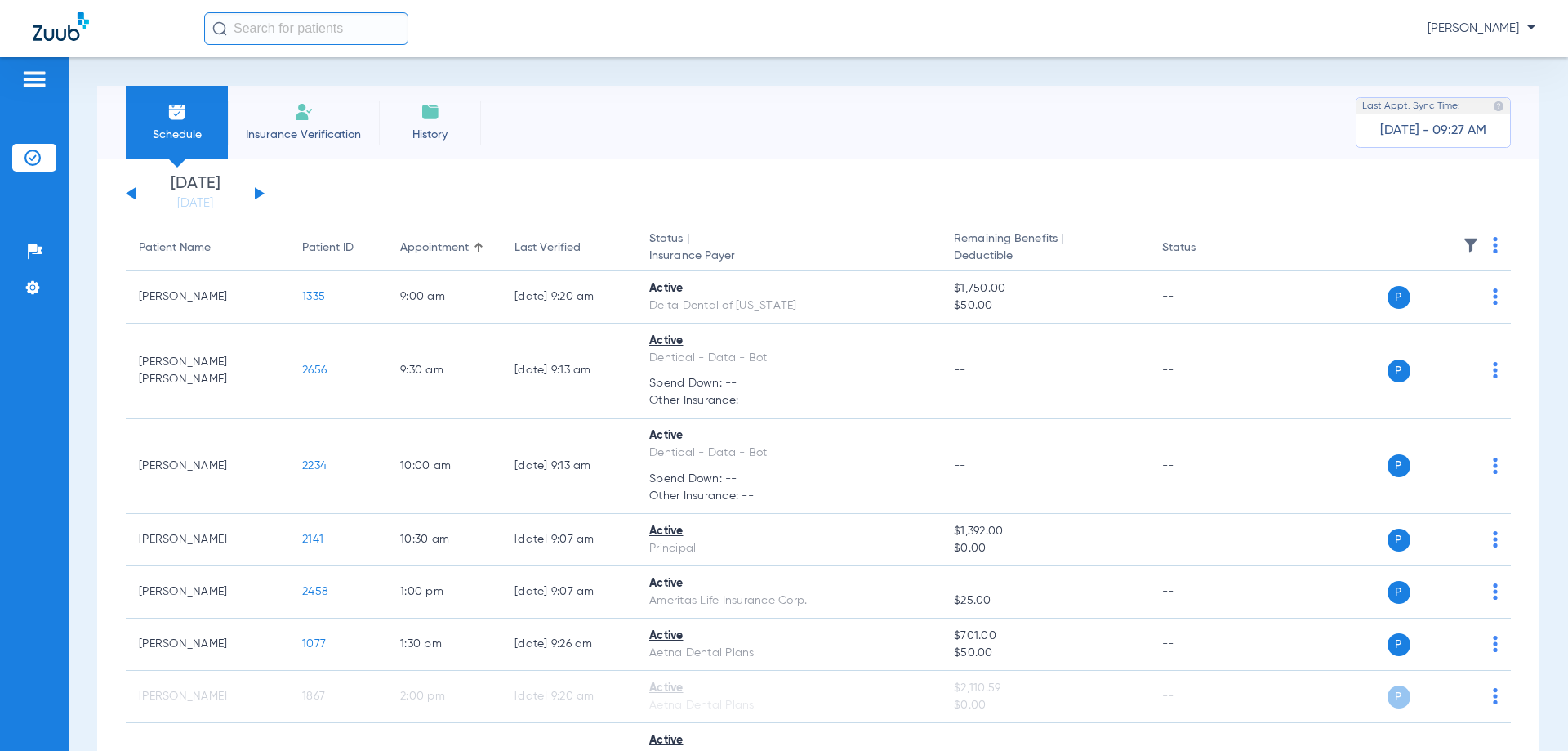 click 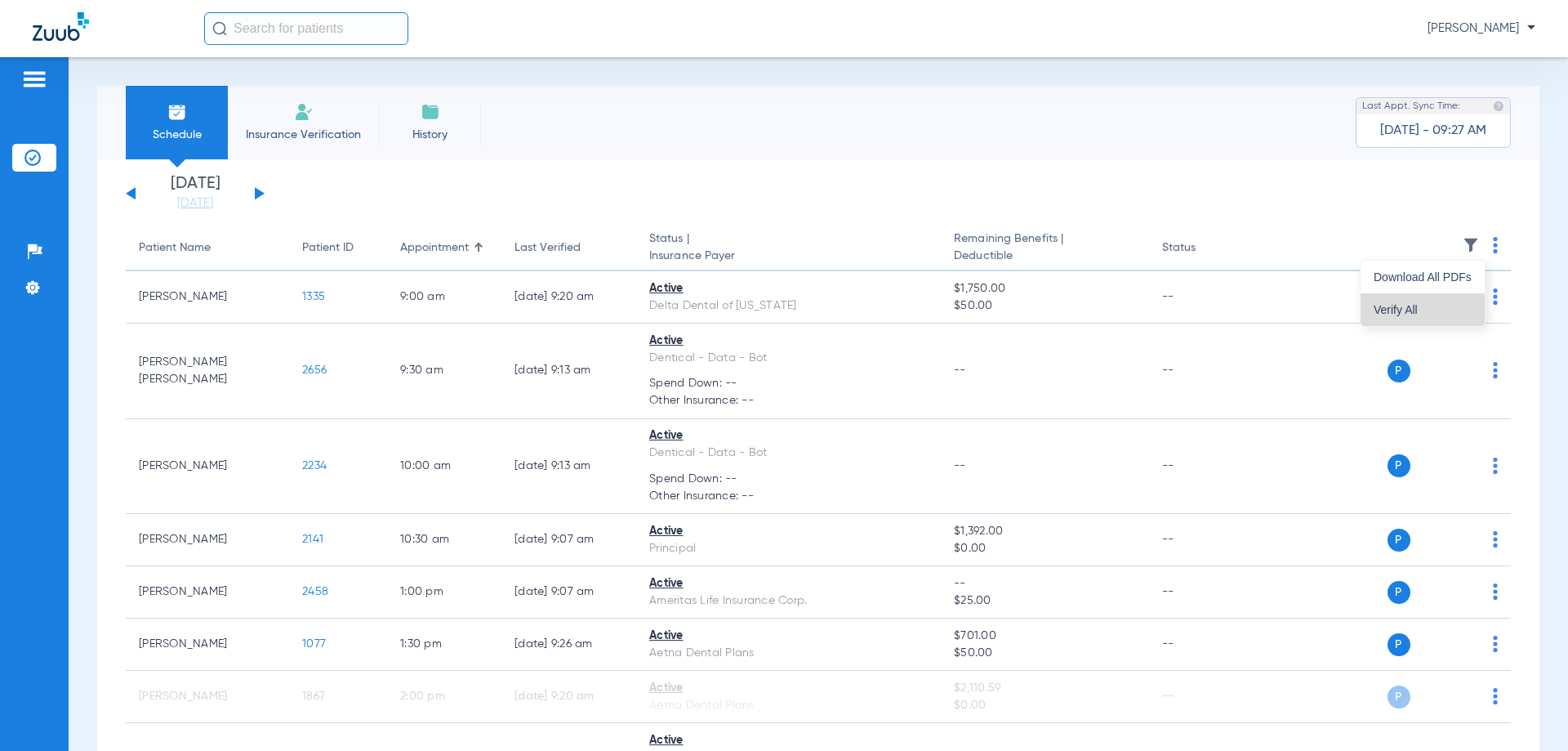 click on "Verify All" at bounding box center (1423, 310) 